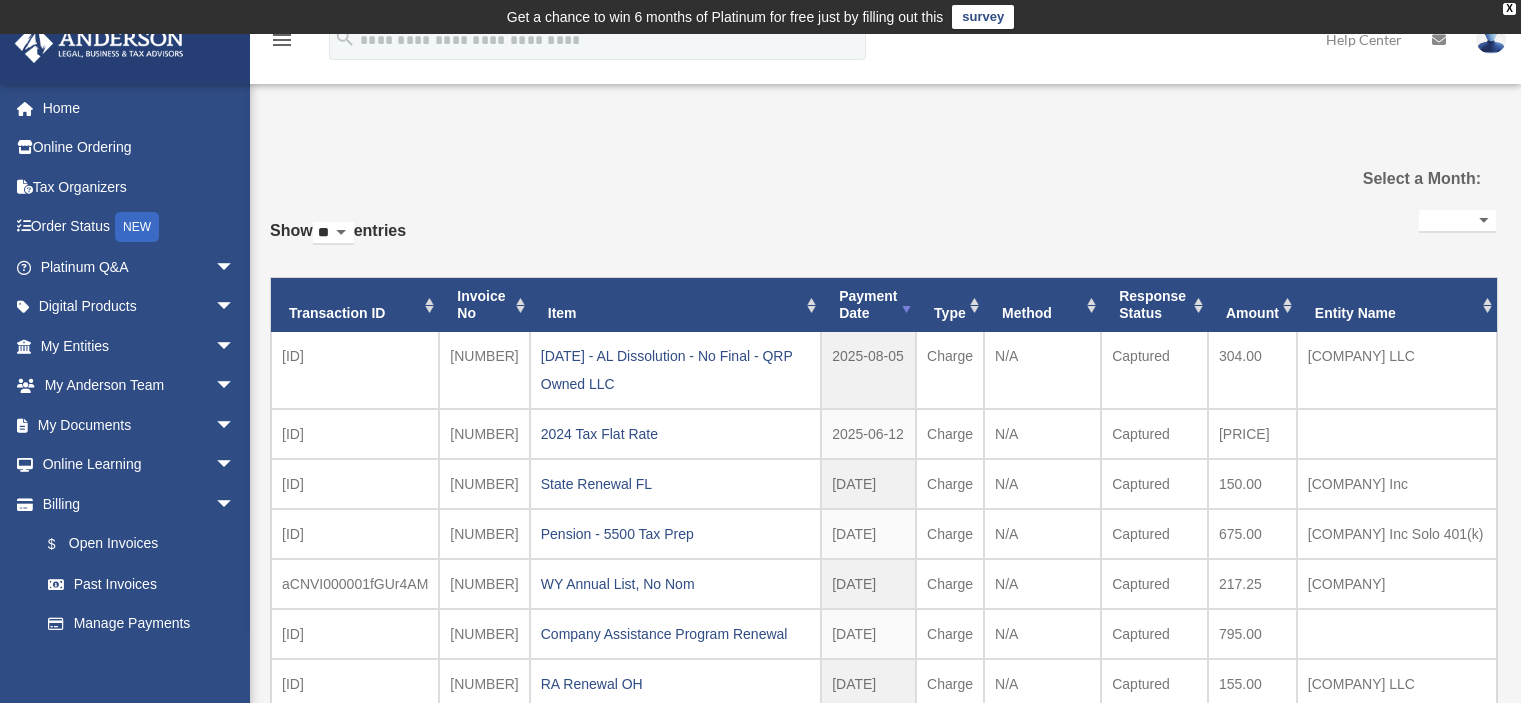 select 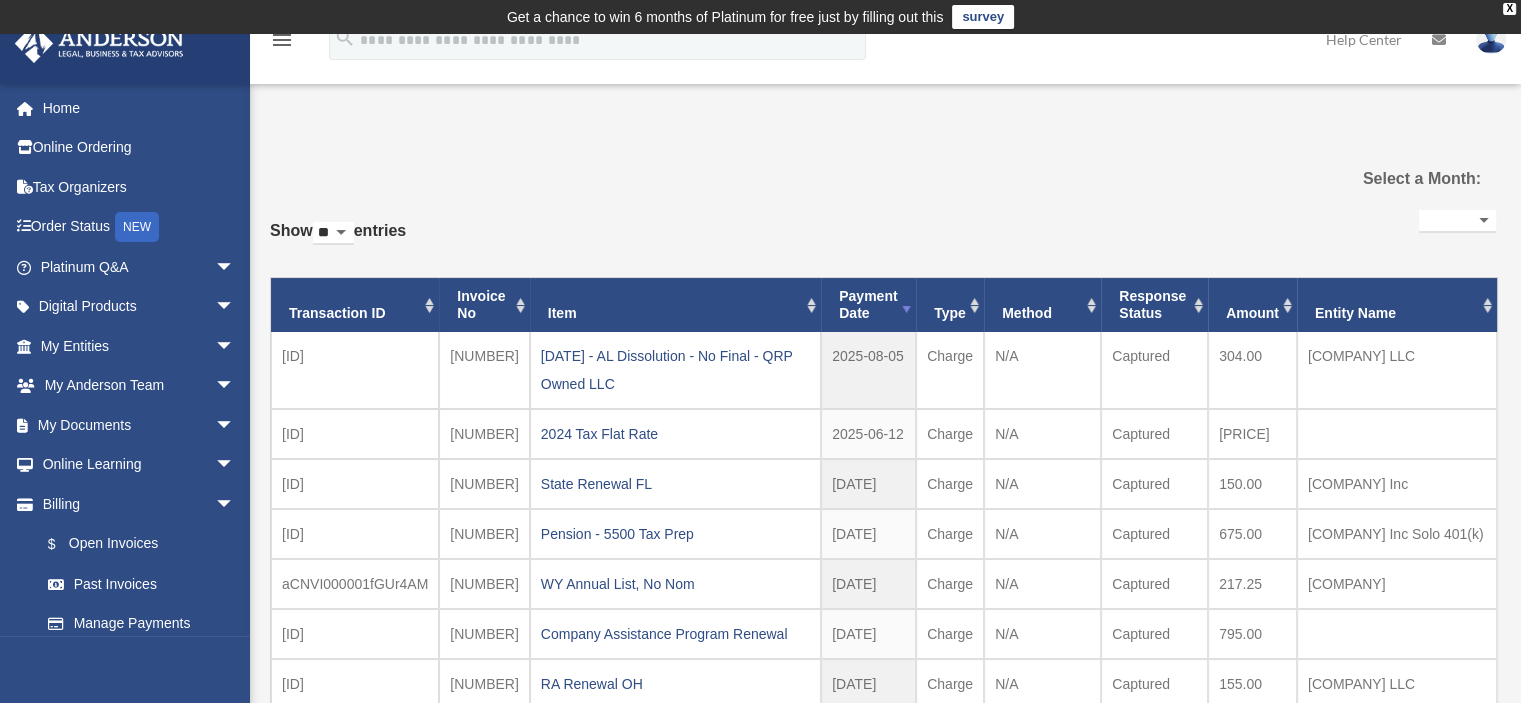 click on "arrow_drop_down" at bounding box center (235, 425) 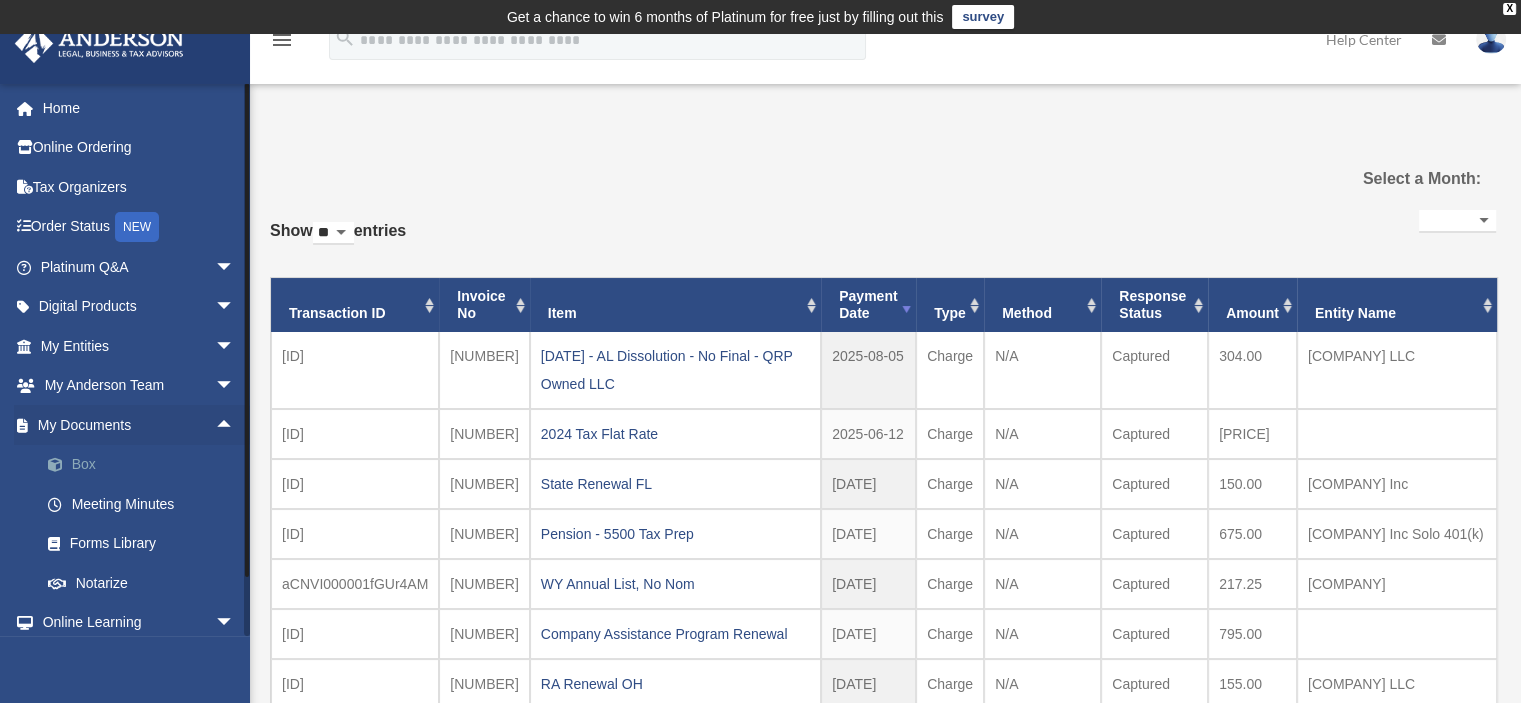 click on "Box" at bounding box center [146, 465] 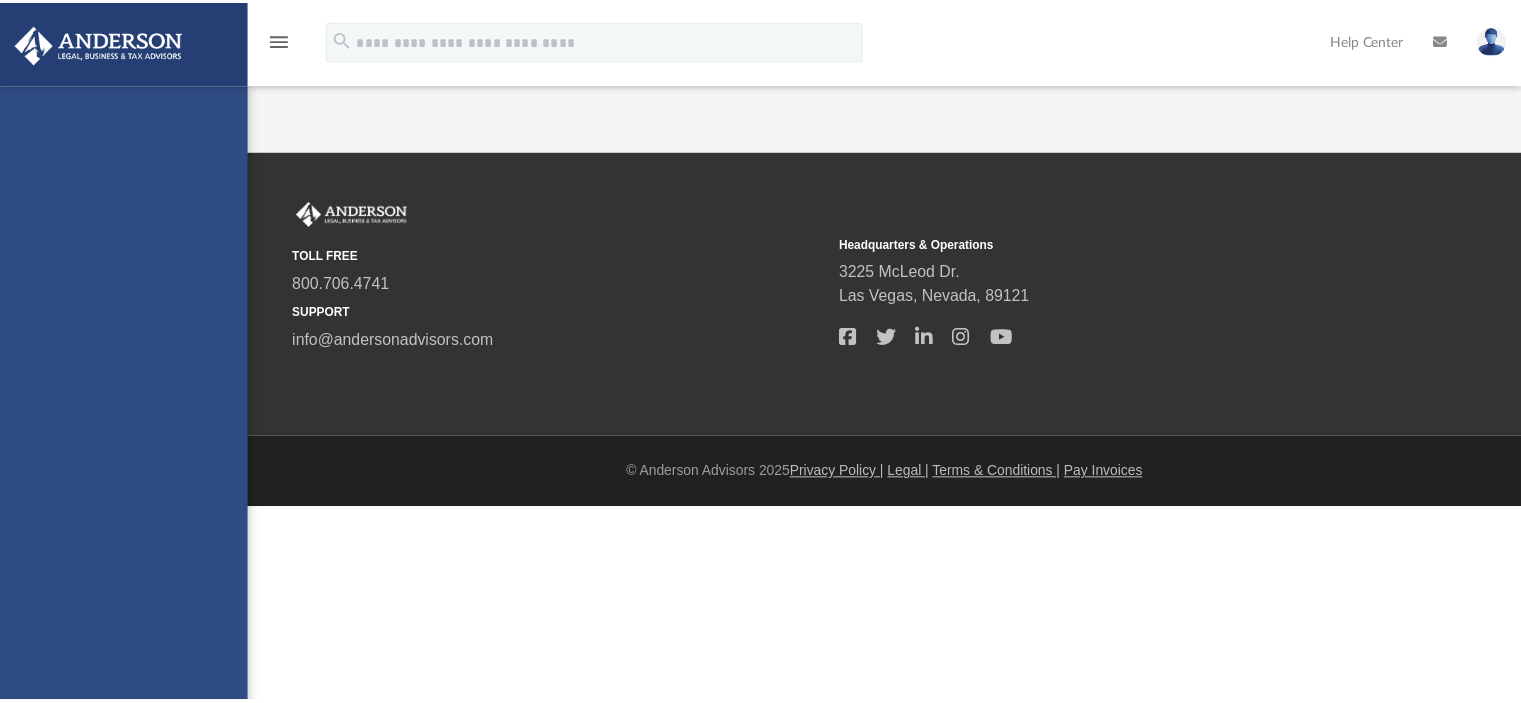 scroll, scrollTop: 0, scrollLeft: 0, axis: both 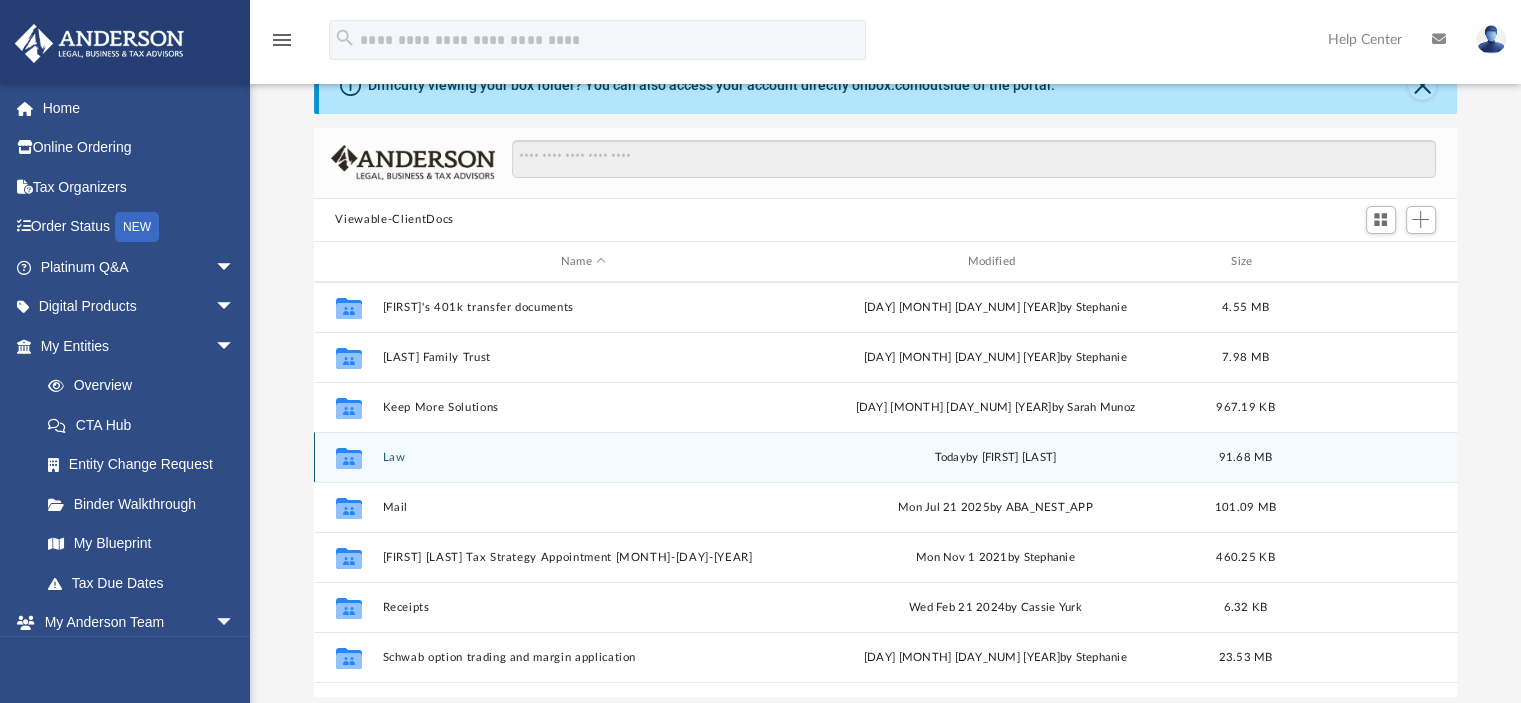 click on "Law" at bounding box center [583, 457] 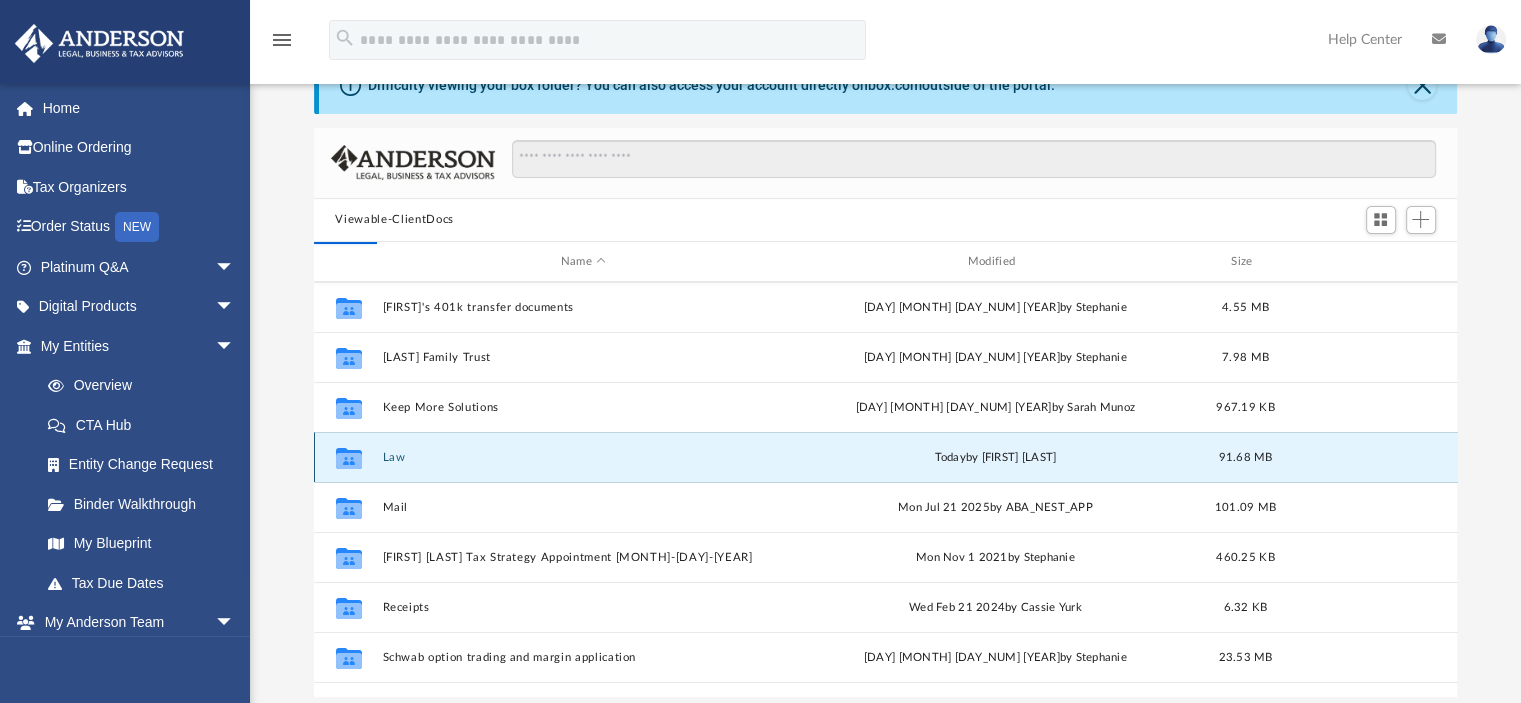 scroll, scrollTop: 0, scrollLeft: 0, axis: both 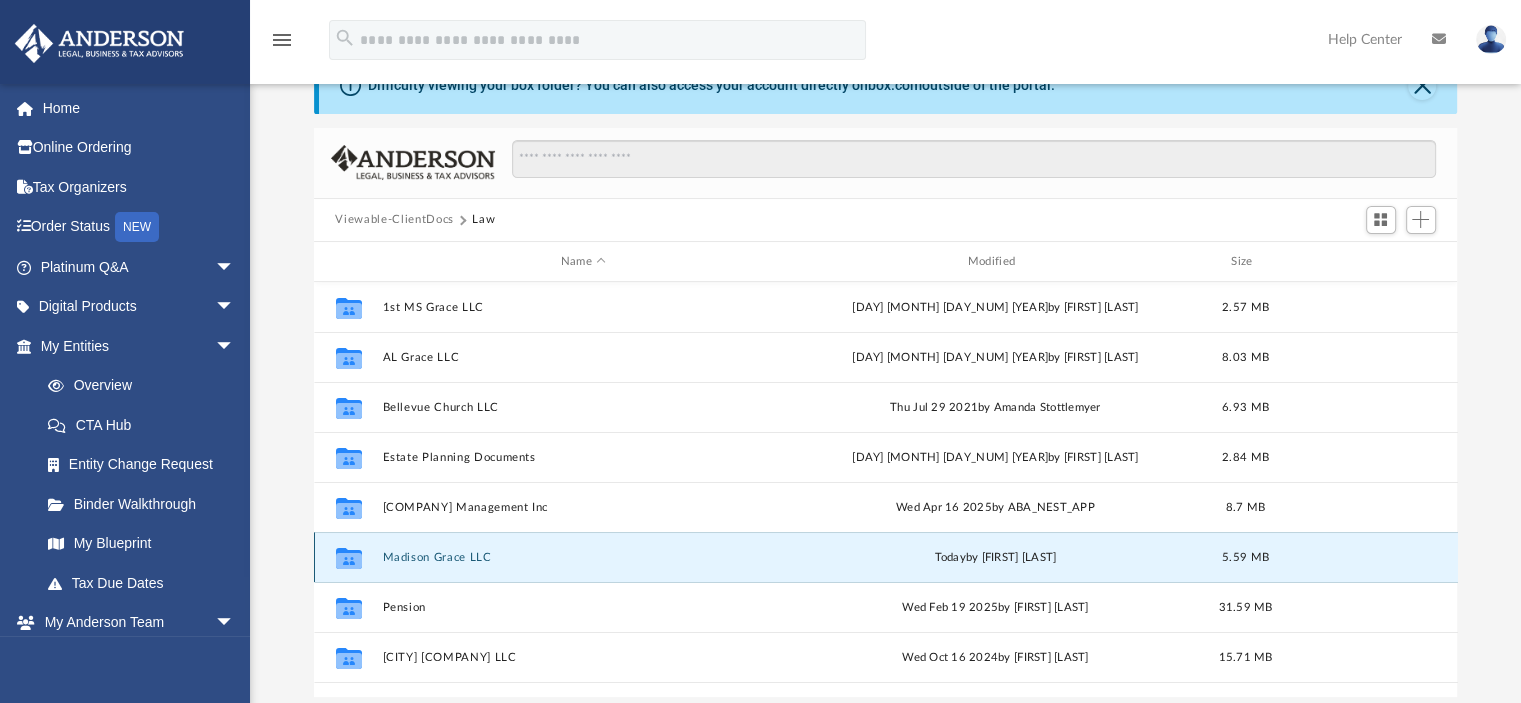 click on "Madison Grace LLC" at bounding box center (583, 557) 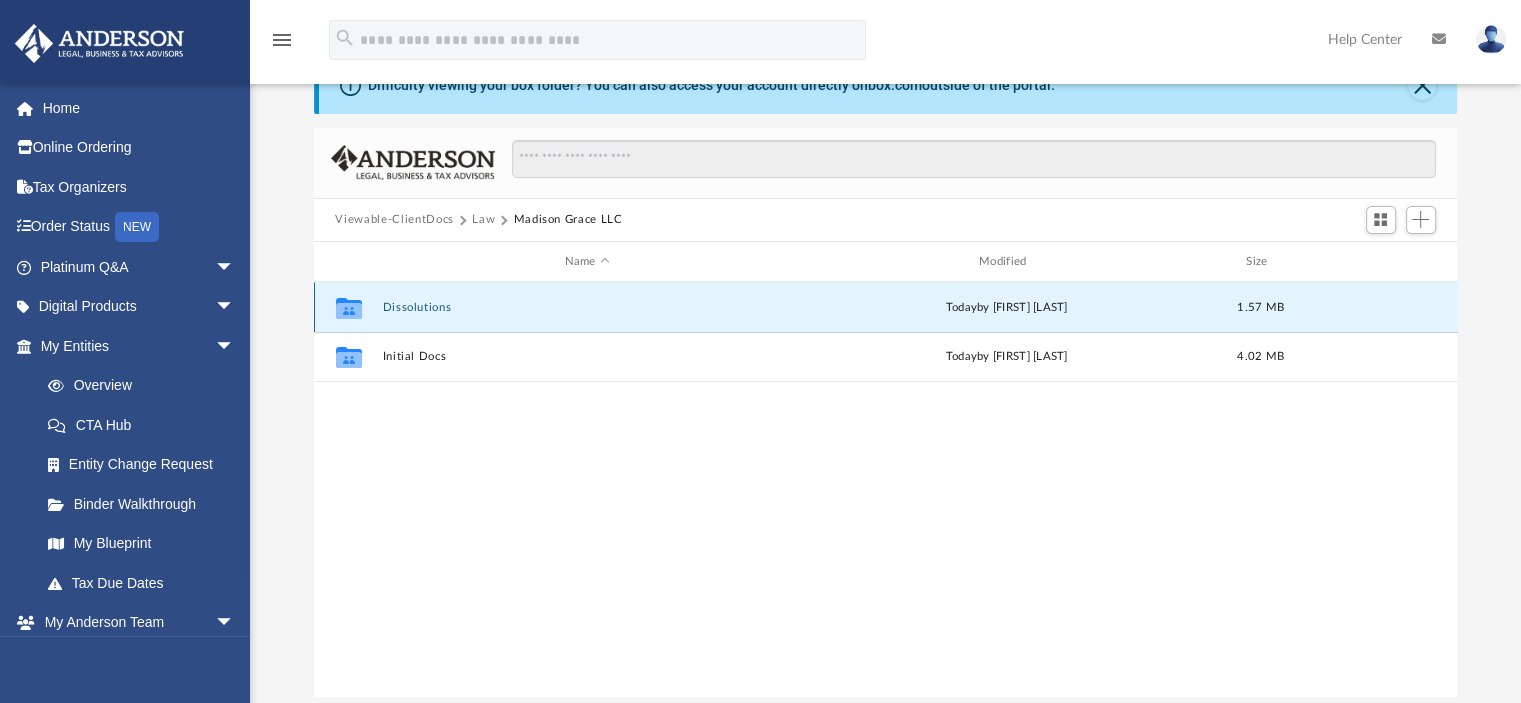 click on "Dissolutions" at bounding box center (587, 307) 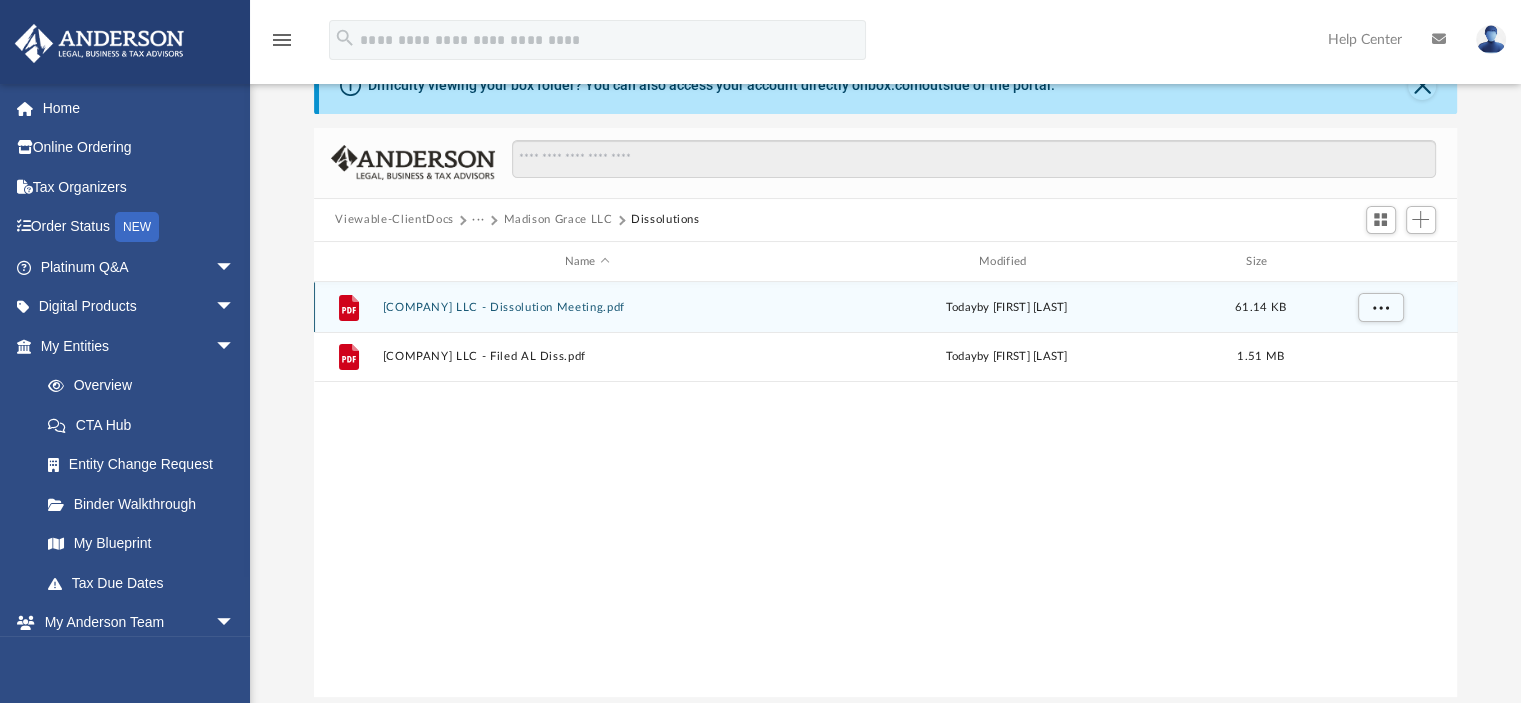 click on "[COMPANY] LLC - Dissolution Meeting.pdf" at bounding box center [587, 307] 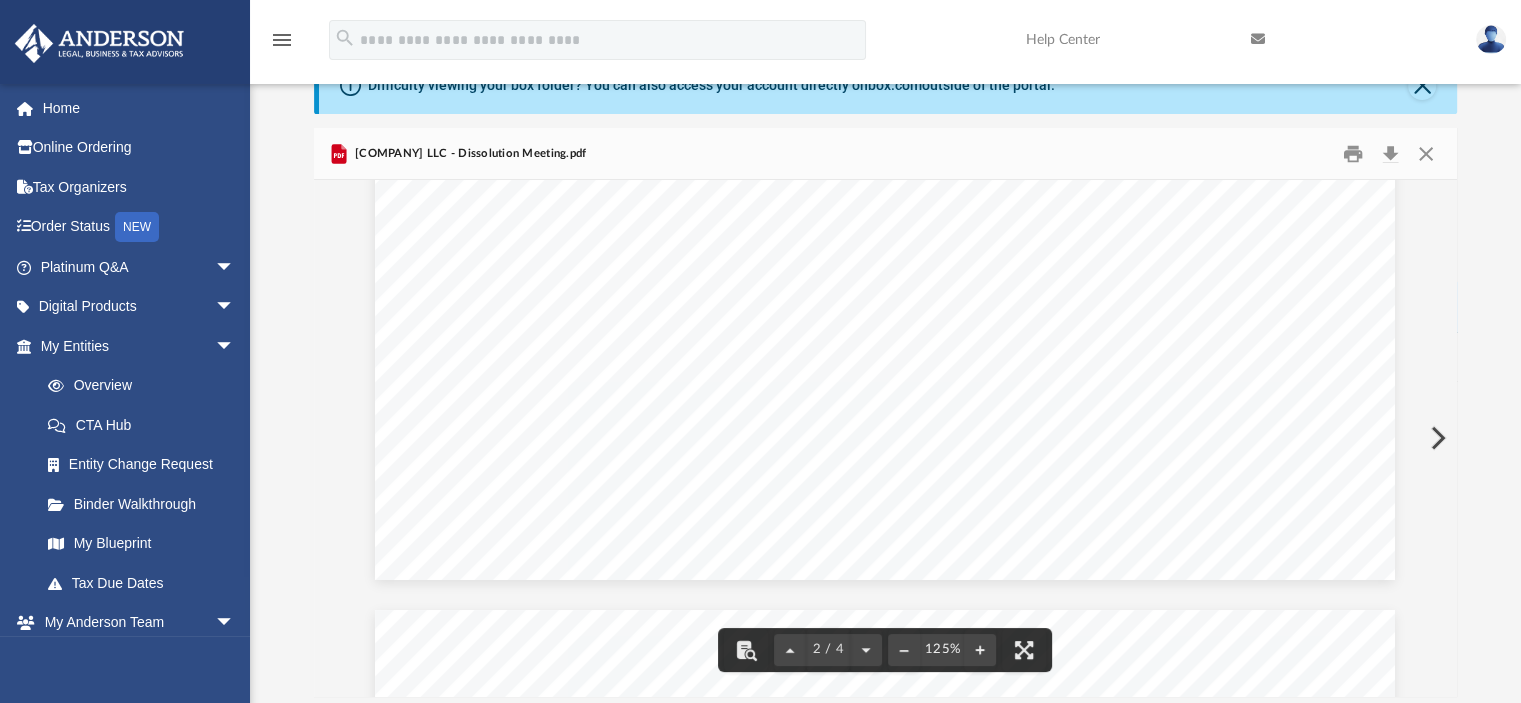 scroll, scrollTop: 2283, scrollLeft: 0, axis: vertical 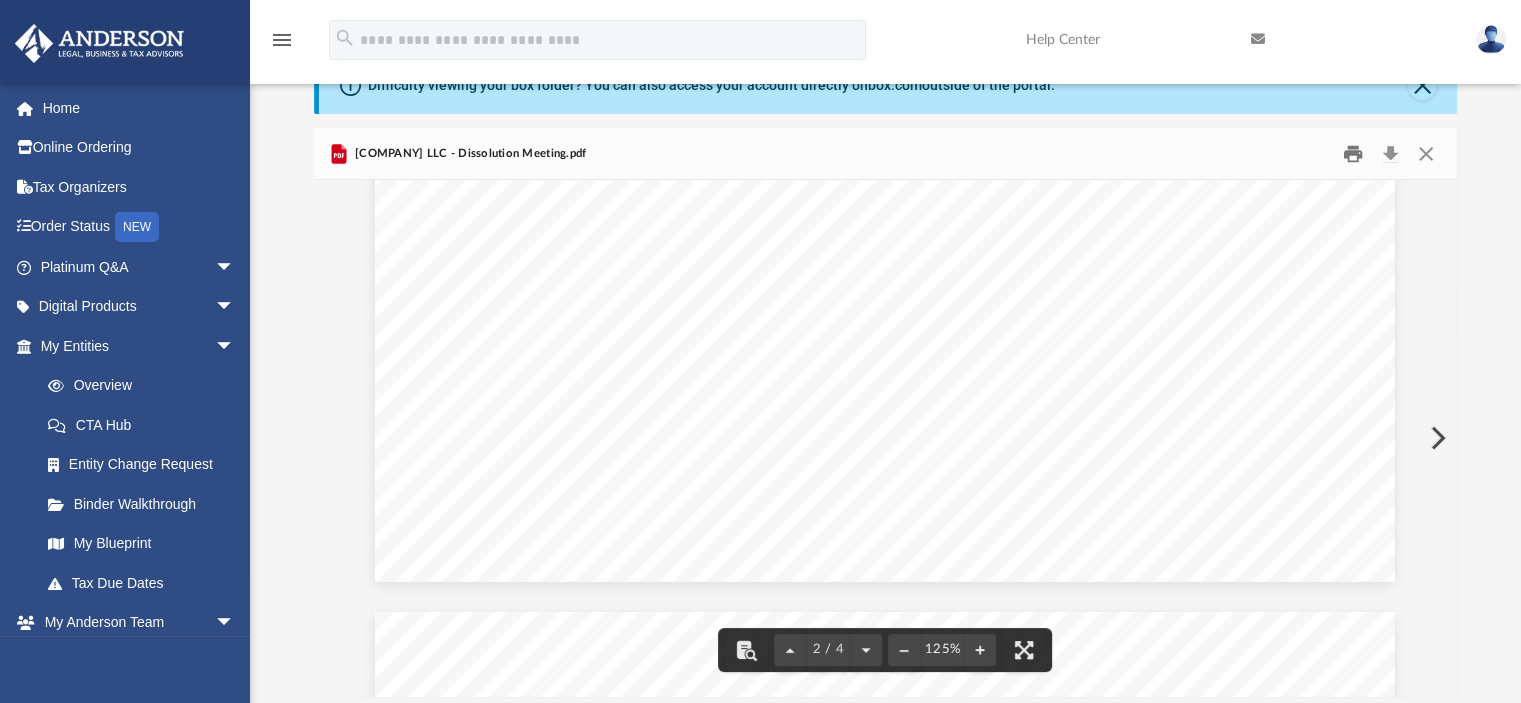 click at bounding box center (1353, 153) 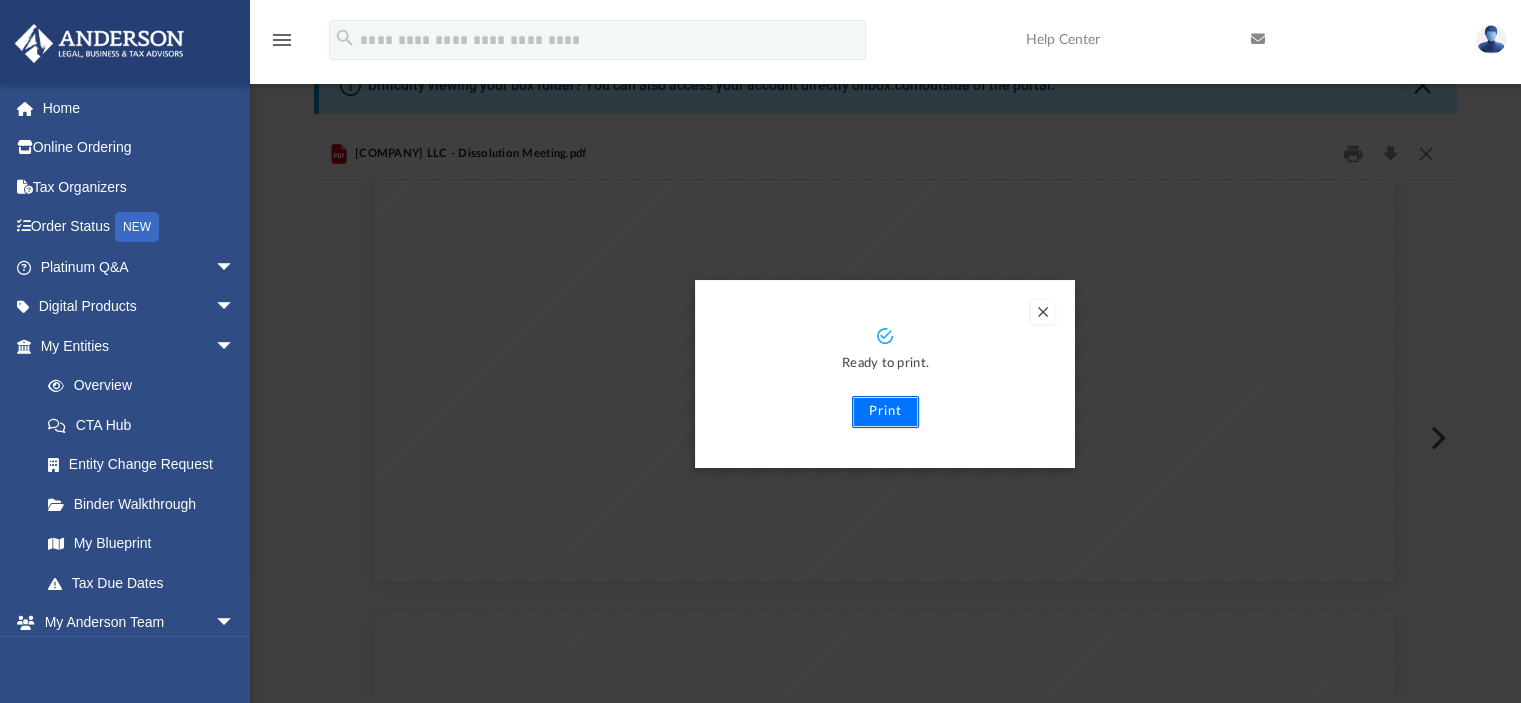 click on "Print" at bounding box center (885, 412) 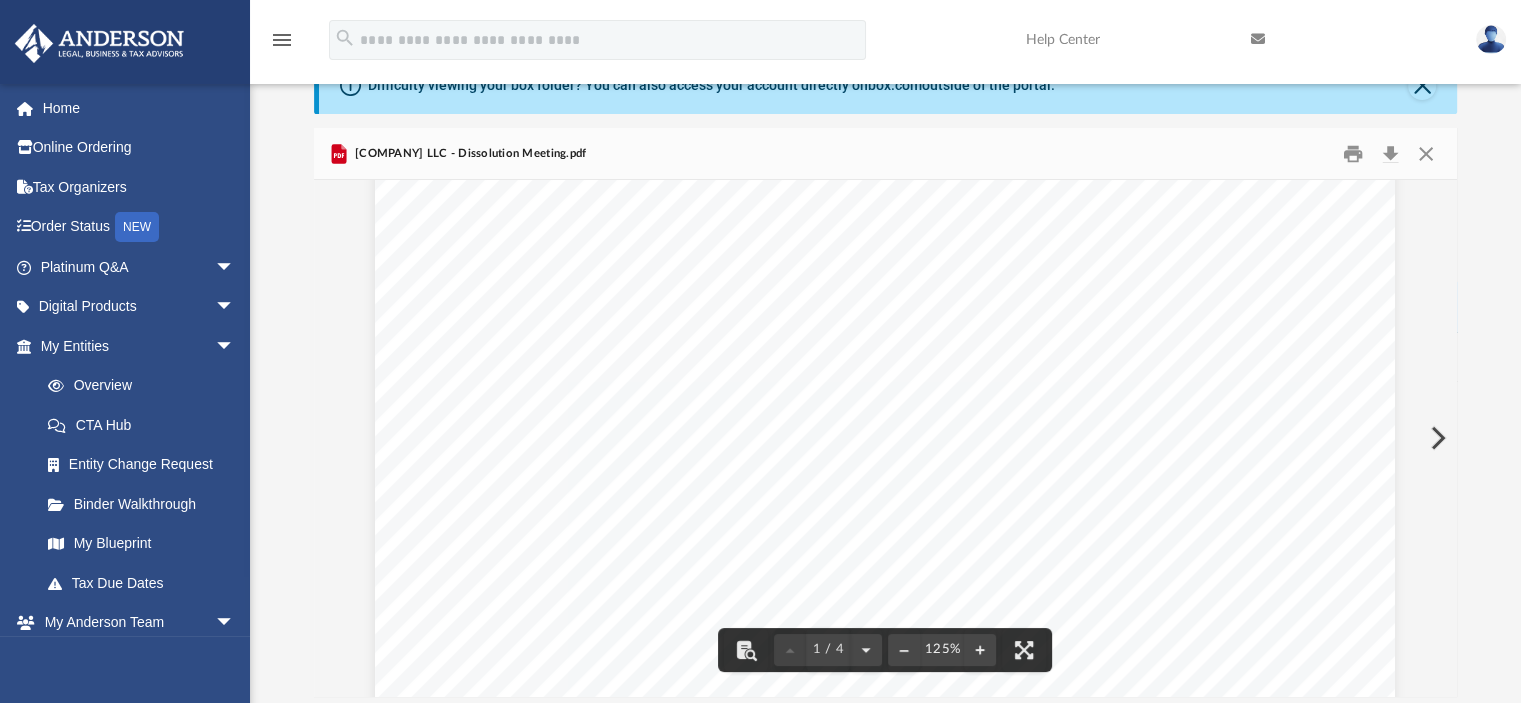 scroll, scrollTop: 0, scrollLeft: 0, axis: both 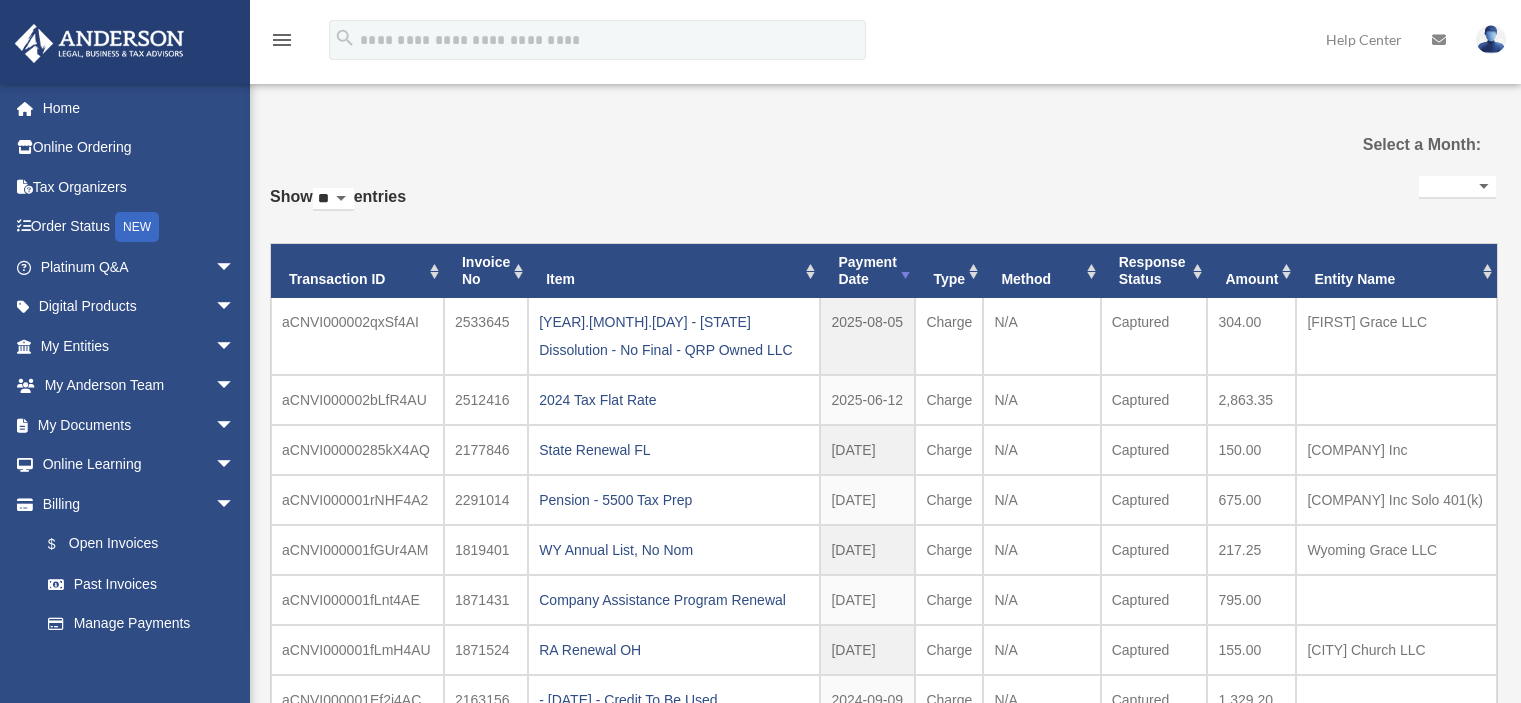select 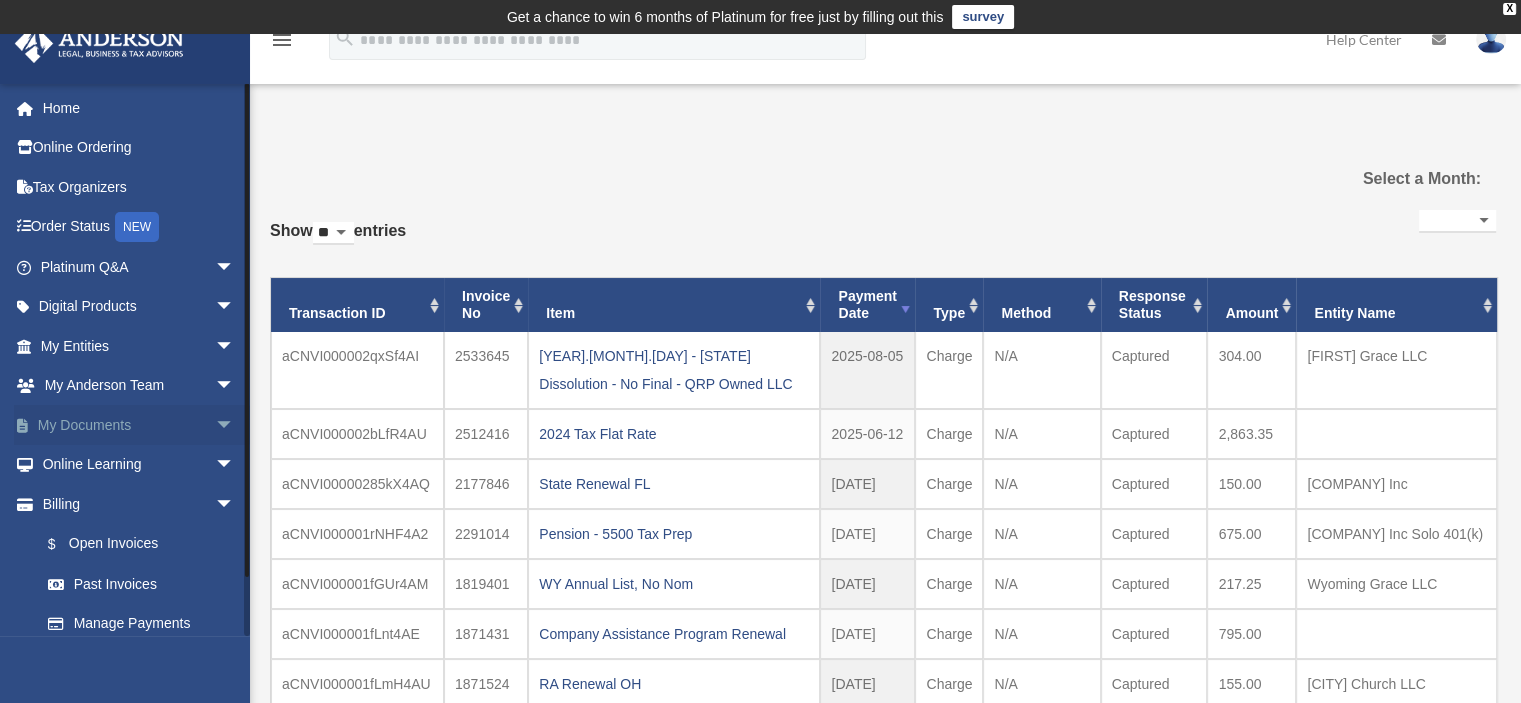 click on "arrow_drop_down" at bounding box center (235, 425) 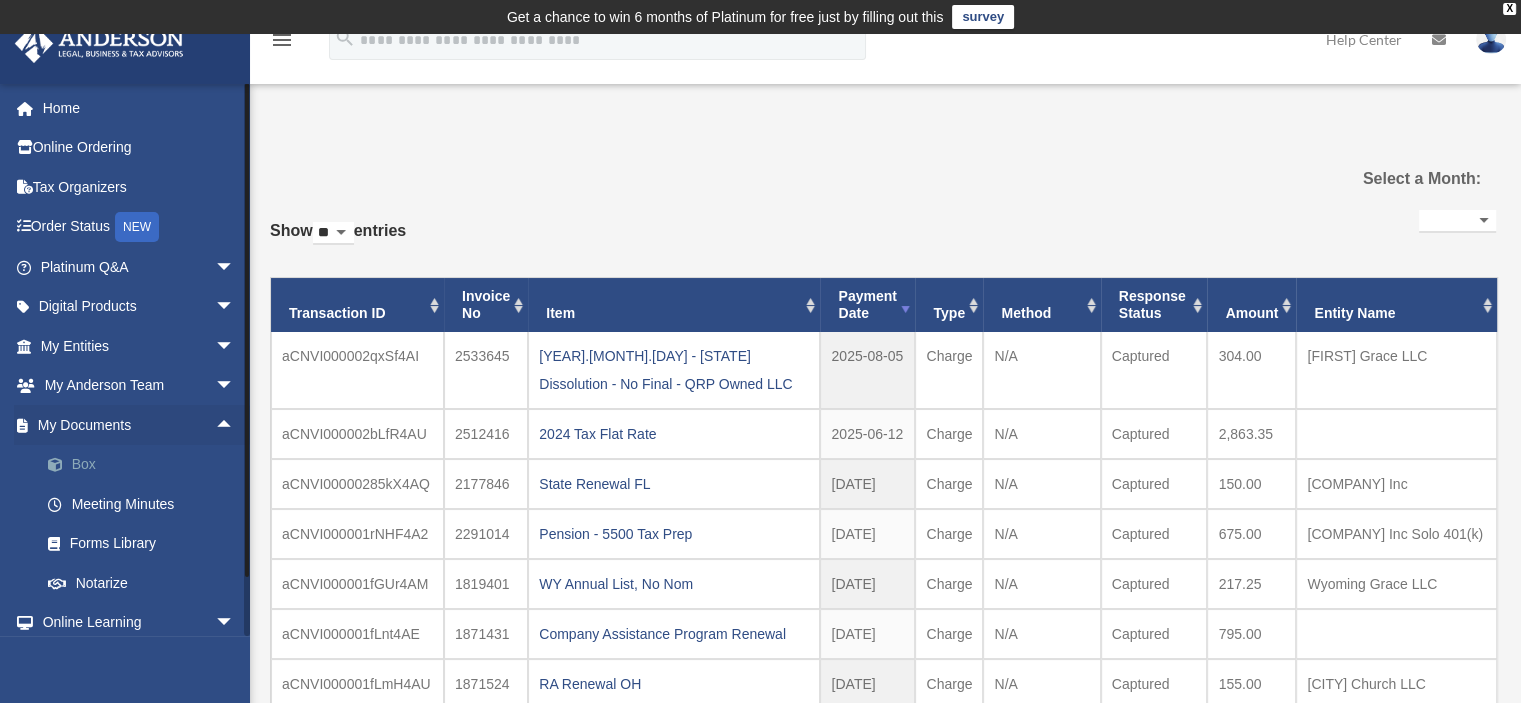 click on "Box" at bounding box center [146, 465] 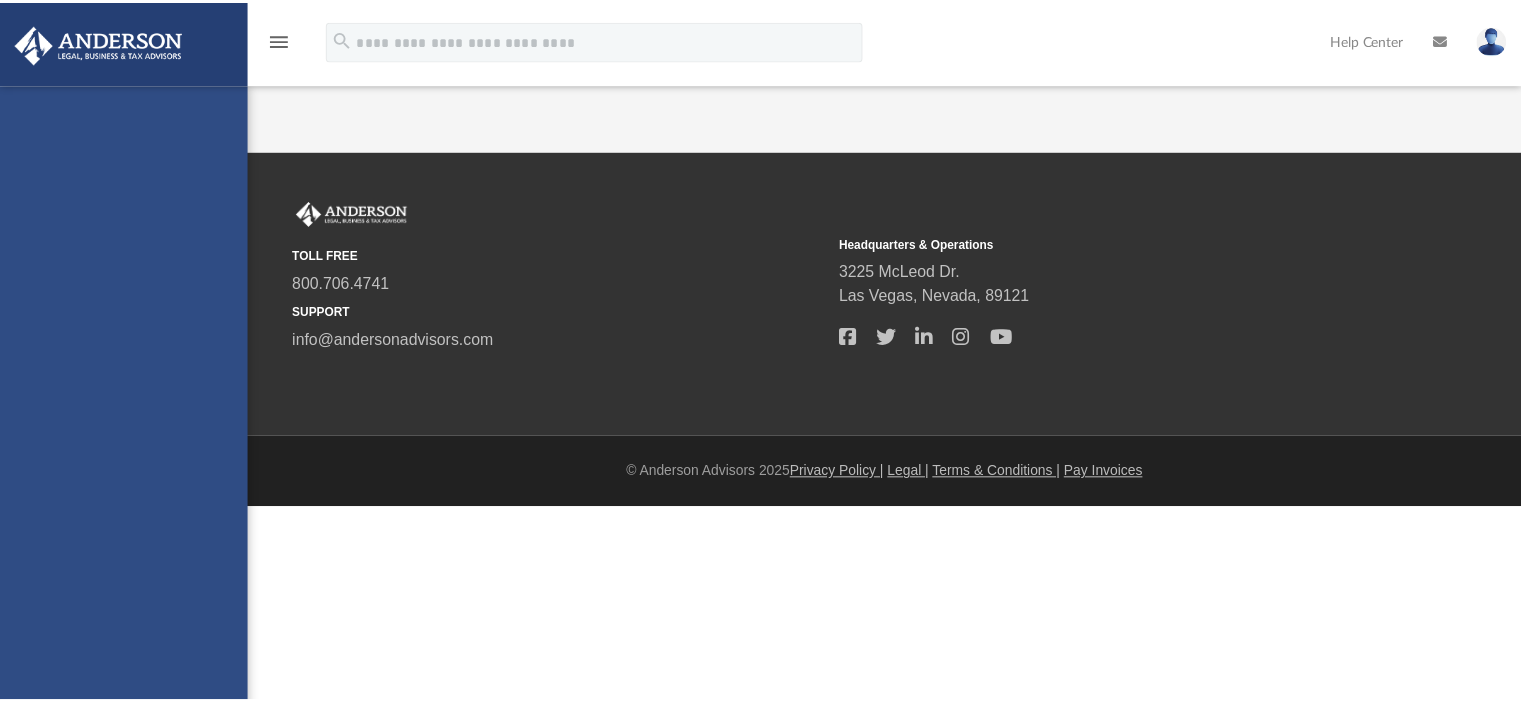 scroll, scrollTop: 0, scrollLeft: 0, axis: both 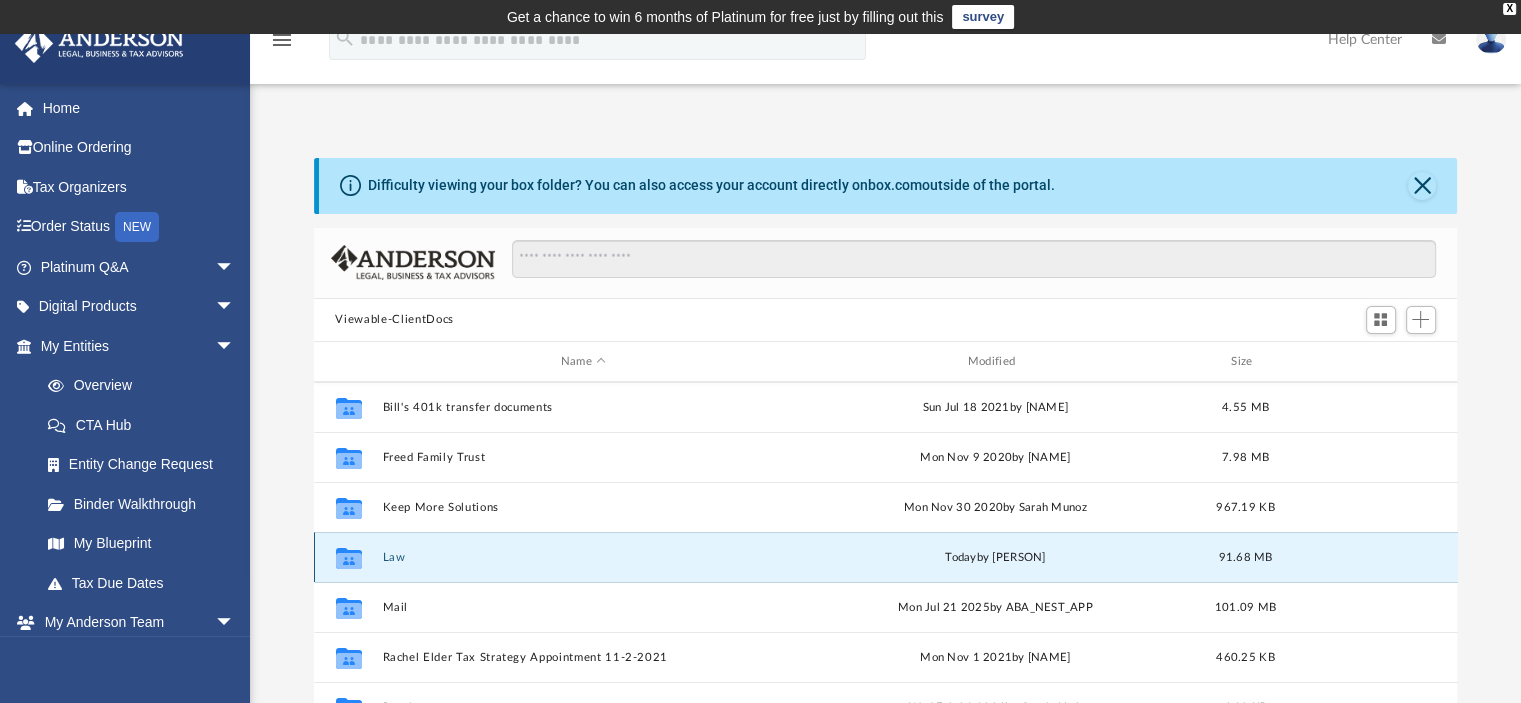 click on "Law" at bounding box center [583, 557] 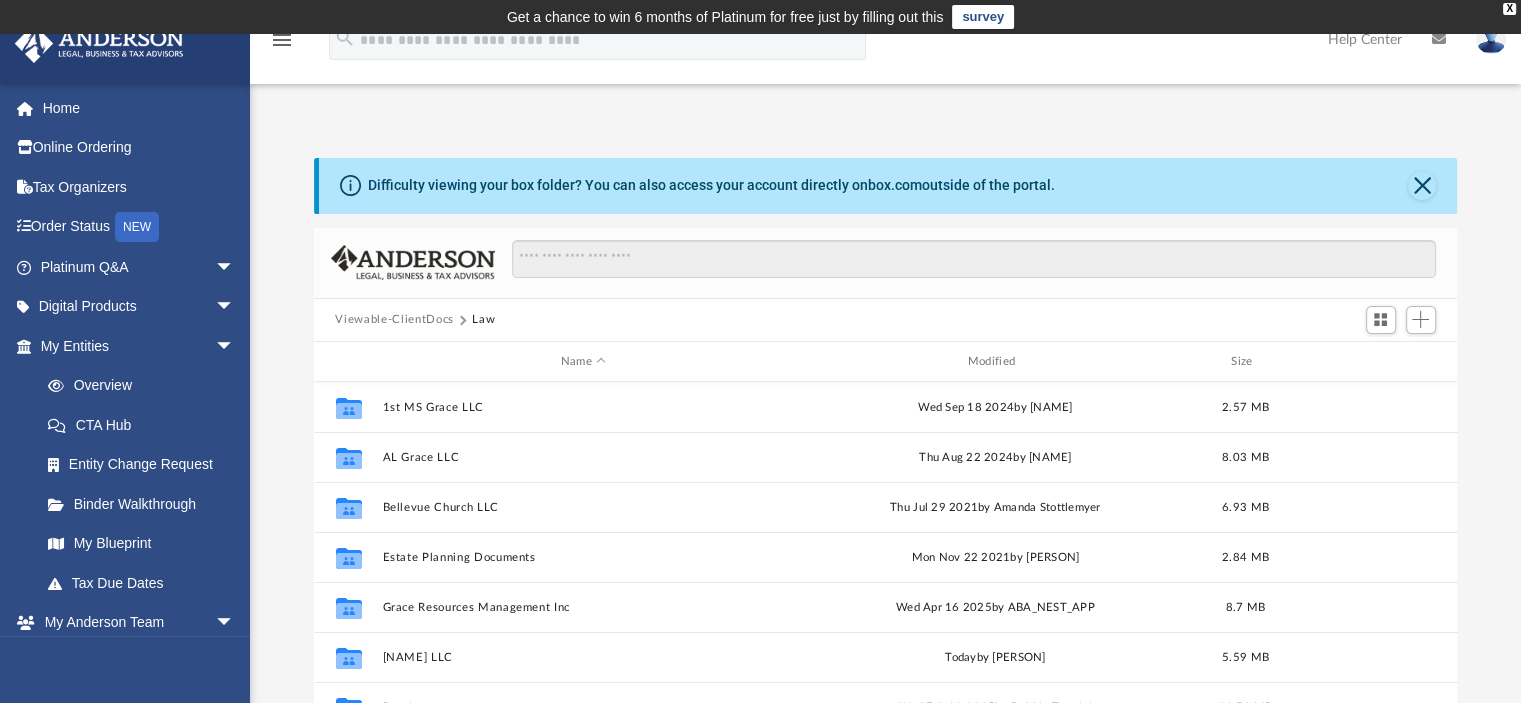 scroll, scrollTop: 100, scrollLeft: 0, axis: vertical 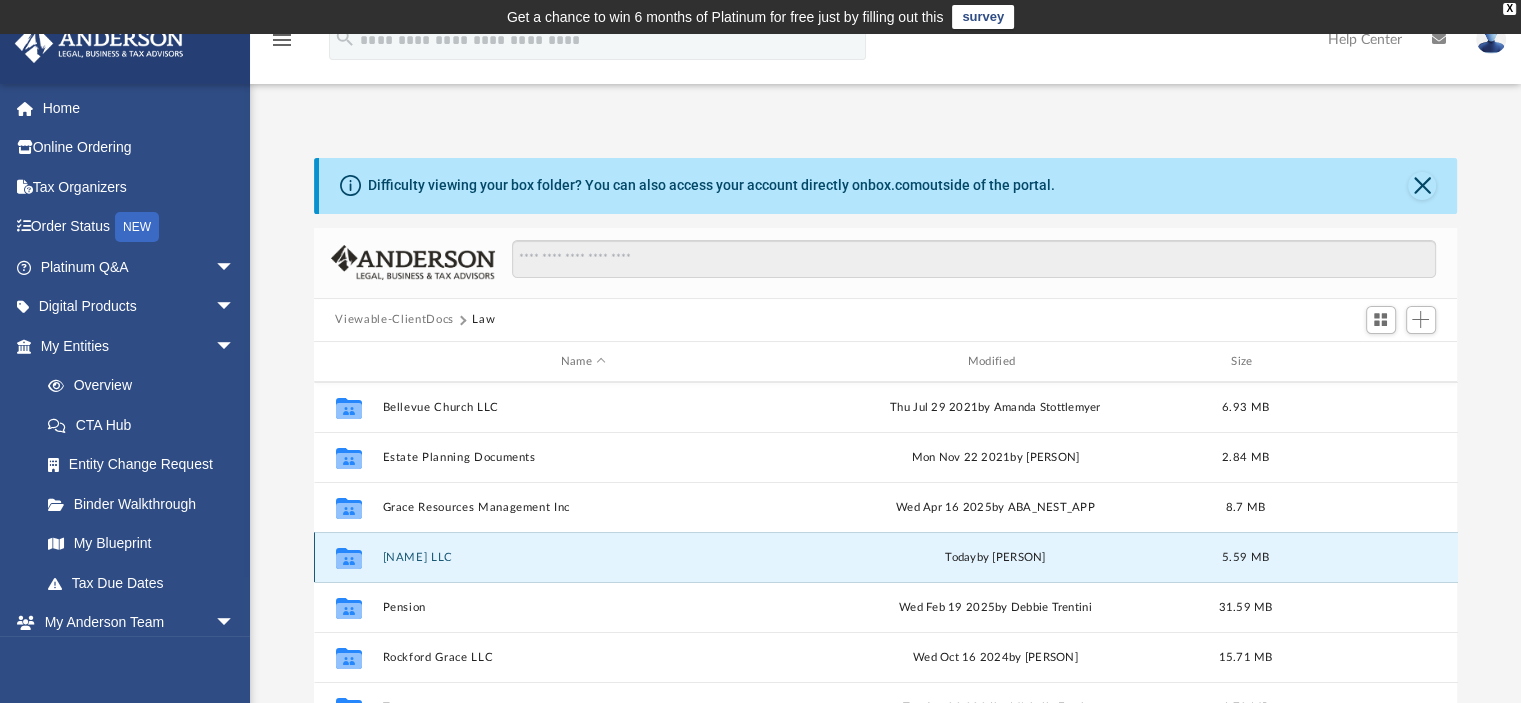 click on "[NAME] LLC" at bounding box center [583, 557] 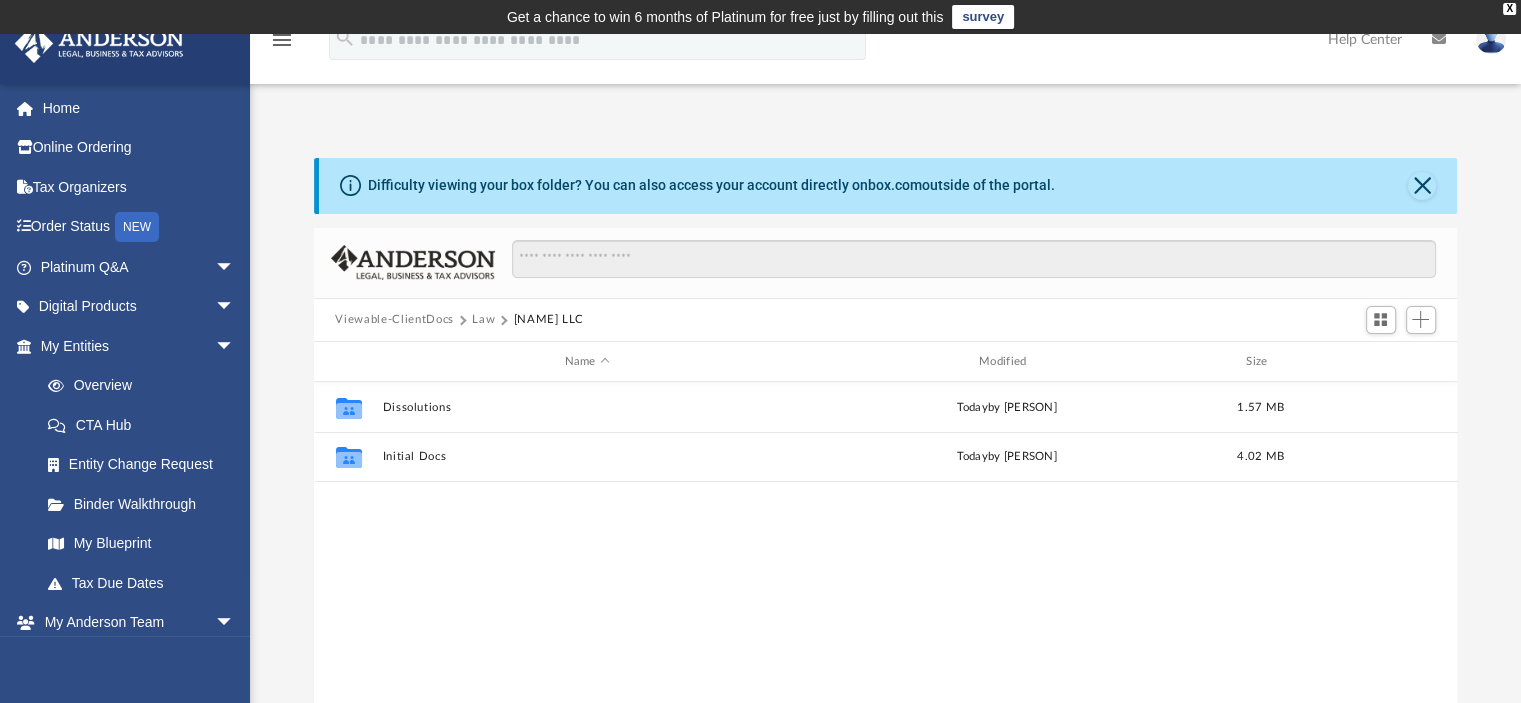 scroll, scrollTop: 0, scrollLeft: 0, axis: both 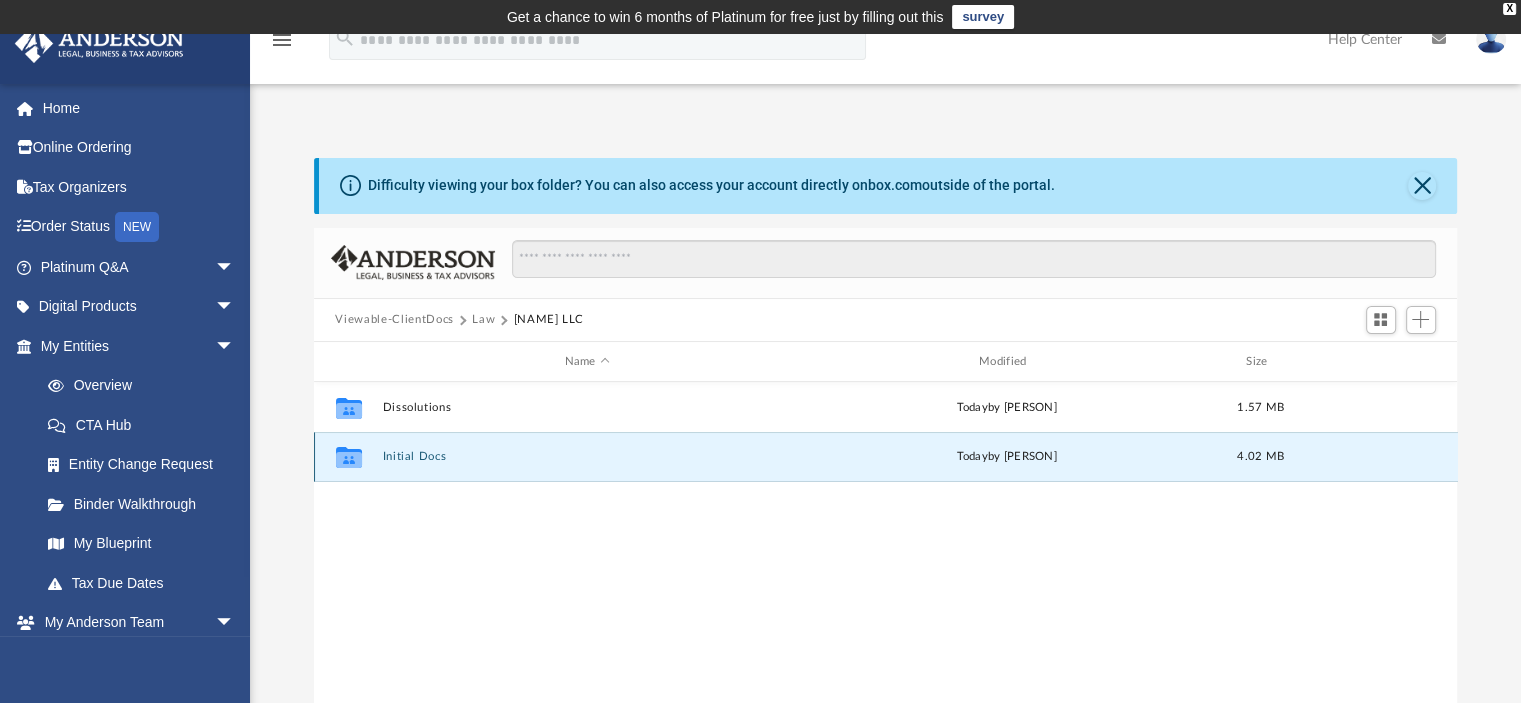 click on "Initial Docs" at bounding box center [587, 457] 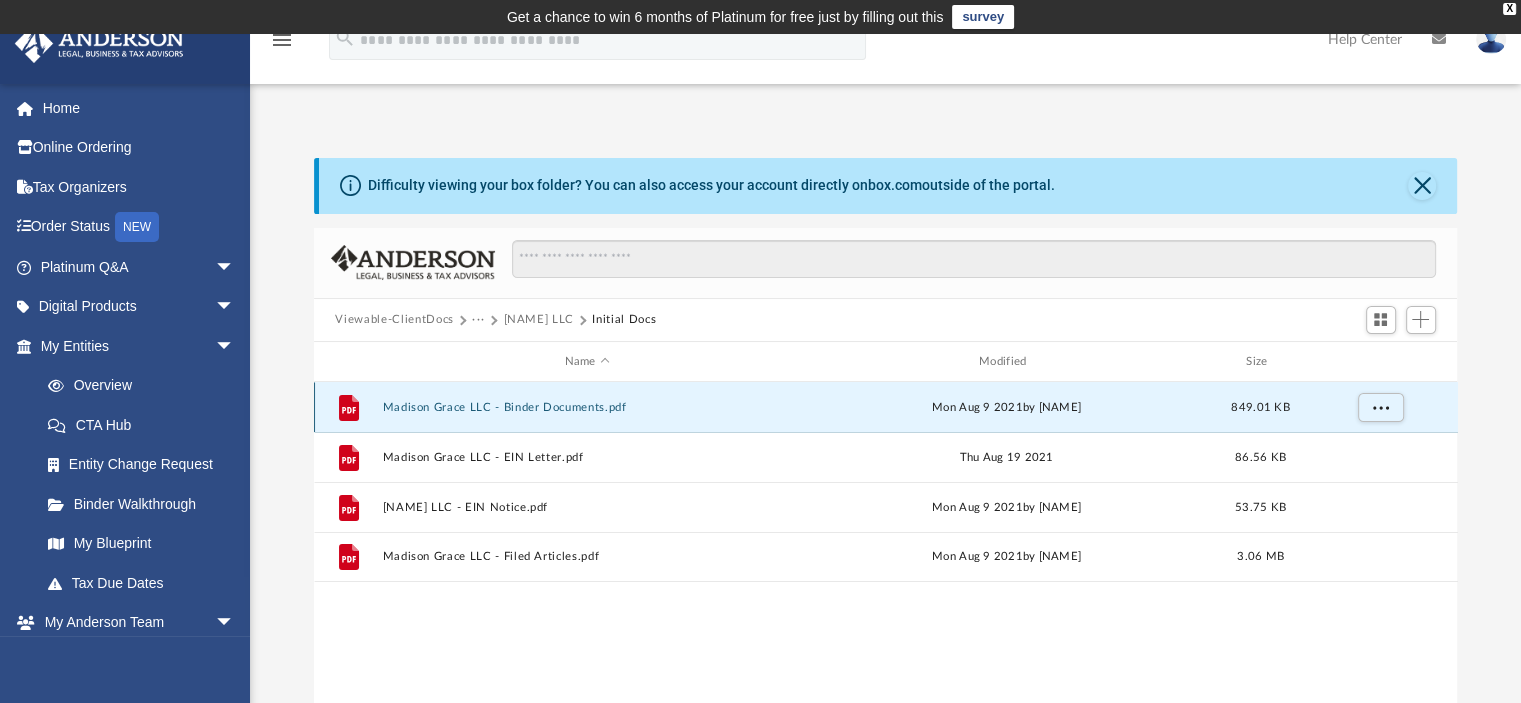 click on "Madison Grace LLC - Binder Documents.pdf" at bounding box center (587, 407) 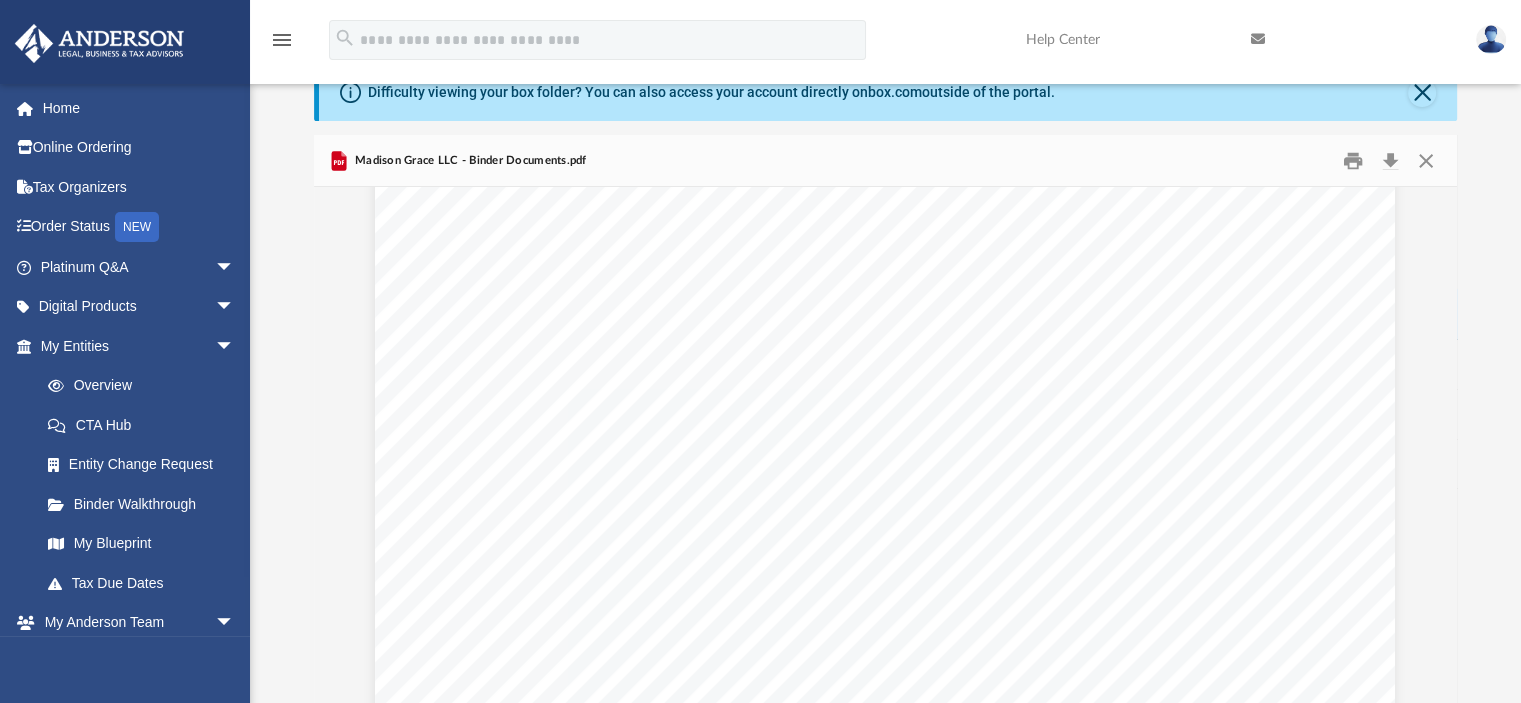scroll, scrollTop: 0, scrollLeft: 0, axis: both 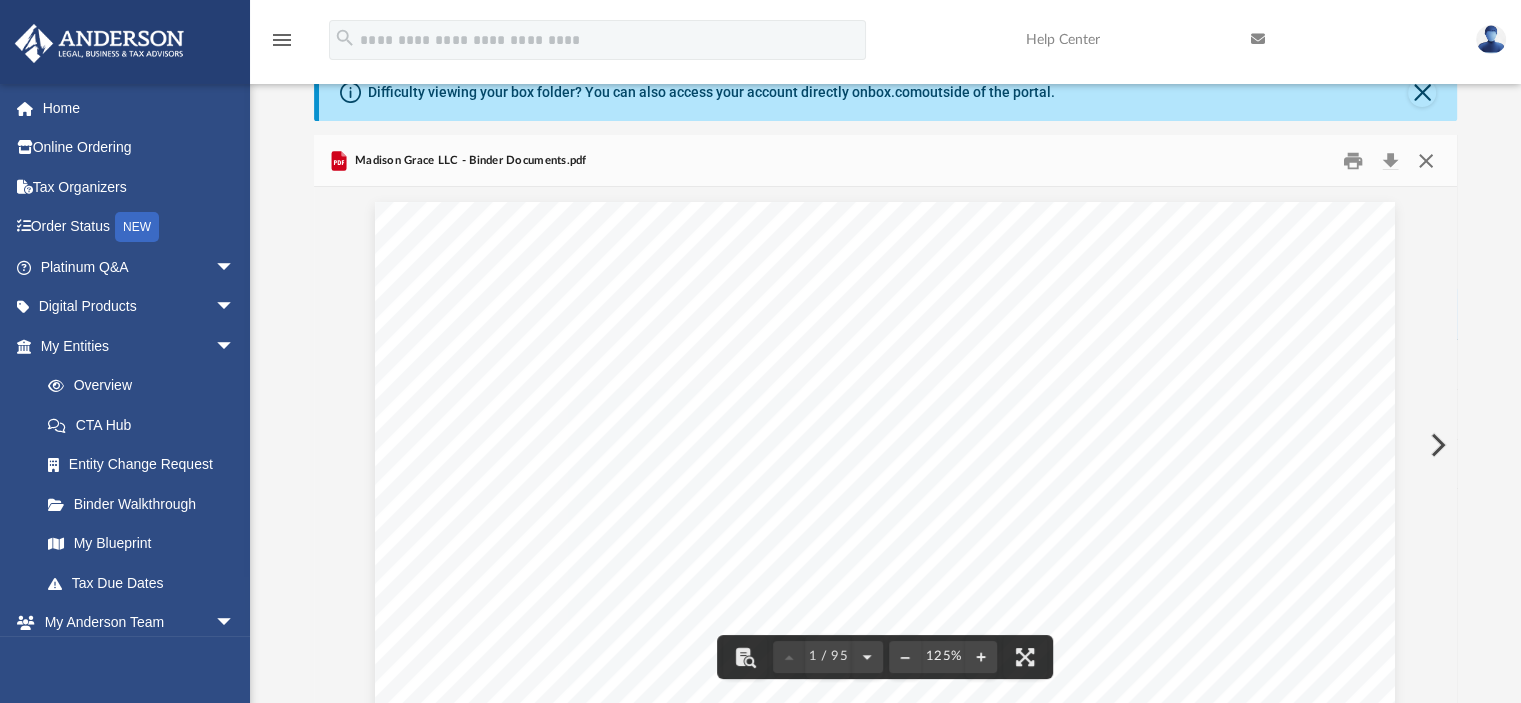 click at bounding box center [1426, 160] 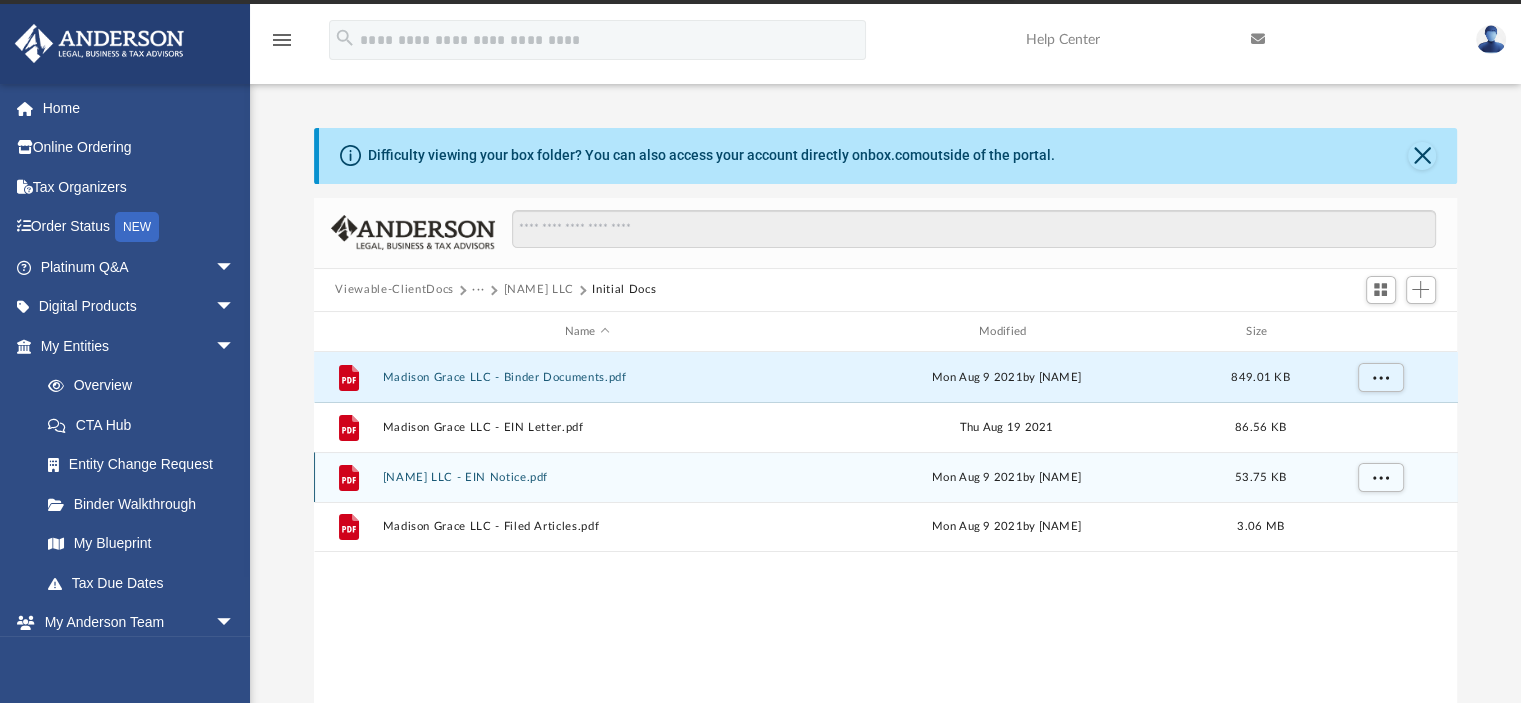 scroll, scrollTop: 0, scrollLeft: 0, axis: both 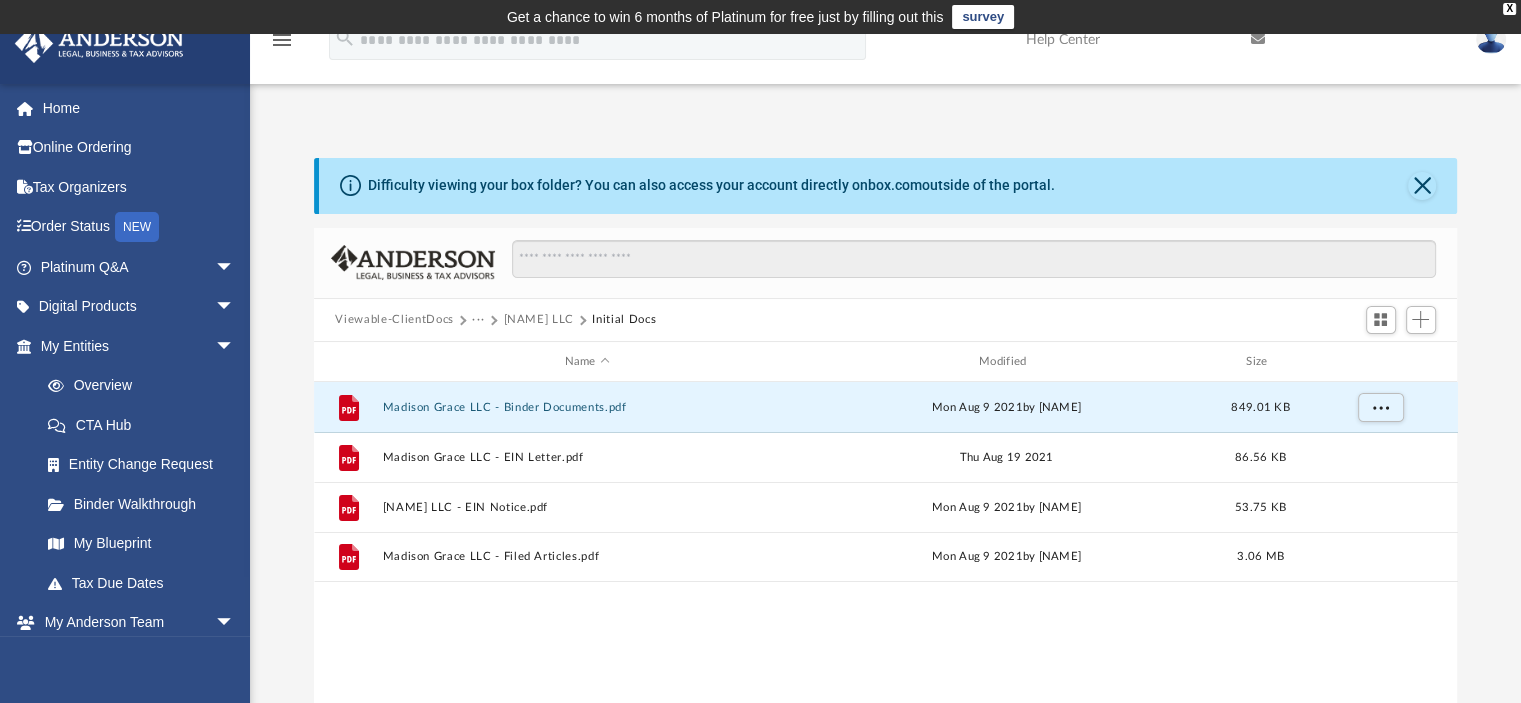 click on "Viewable-ClientDocs" at bounding box center (394, 320) 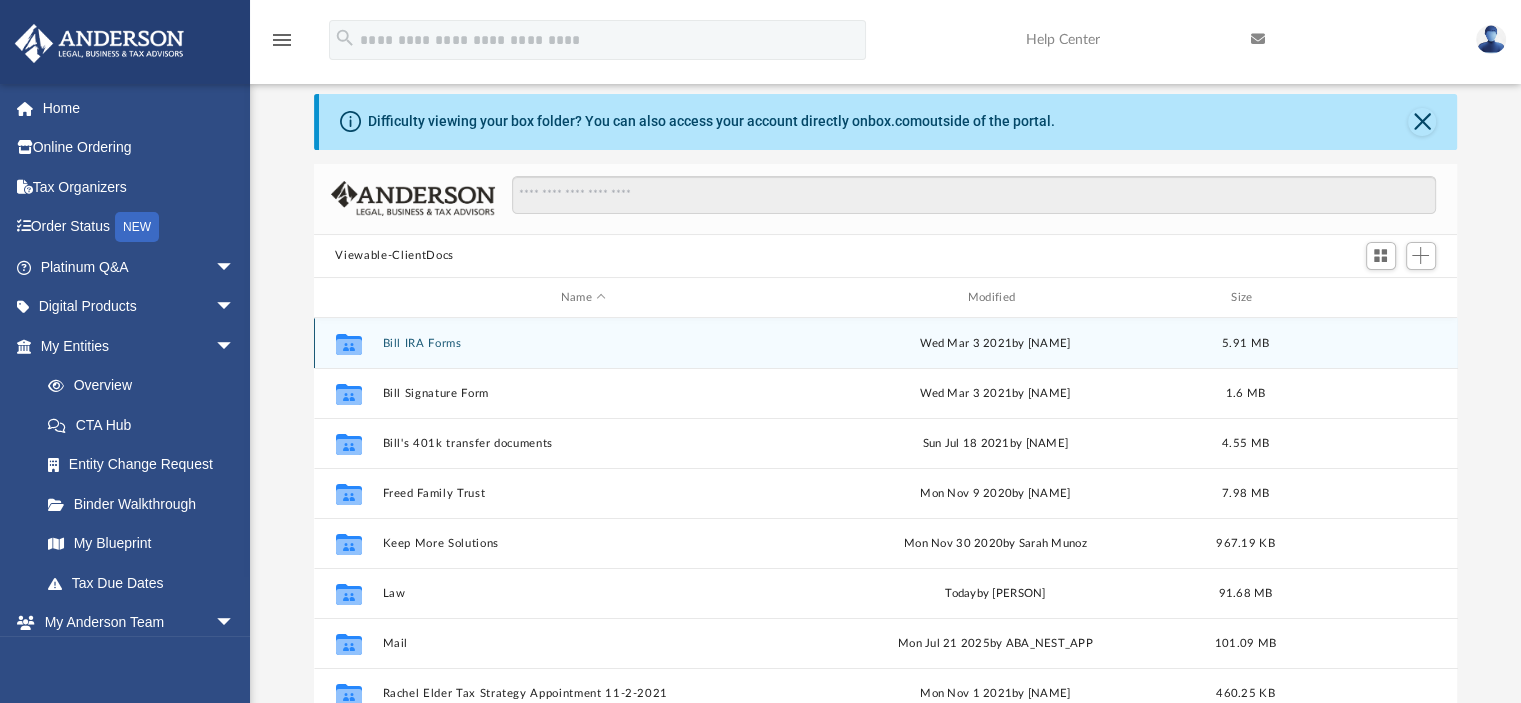 scroll, scrollTop: 100, scrollLeft: 0, axis: vertical 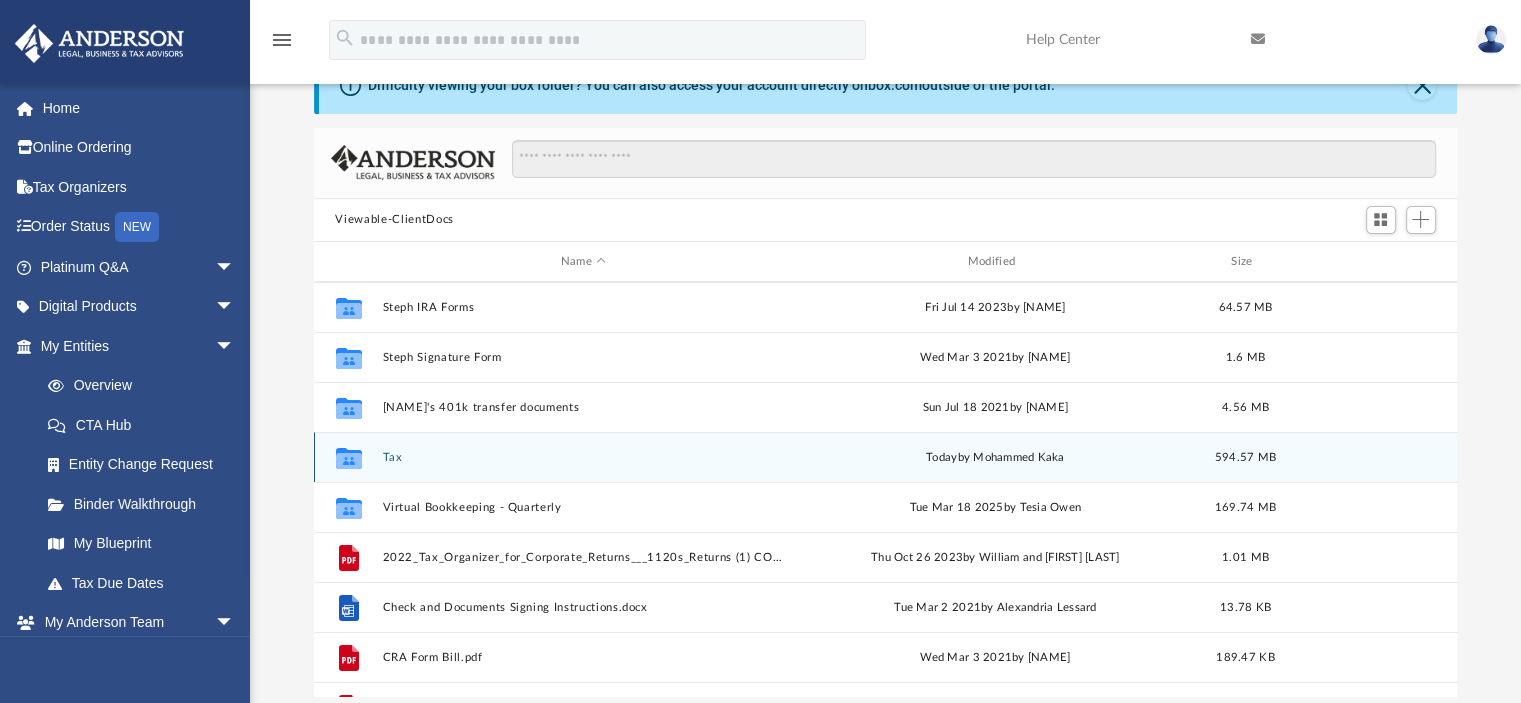 click on "Tax" at bounding box center [583, 457] 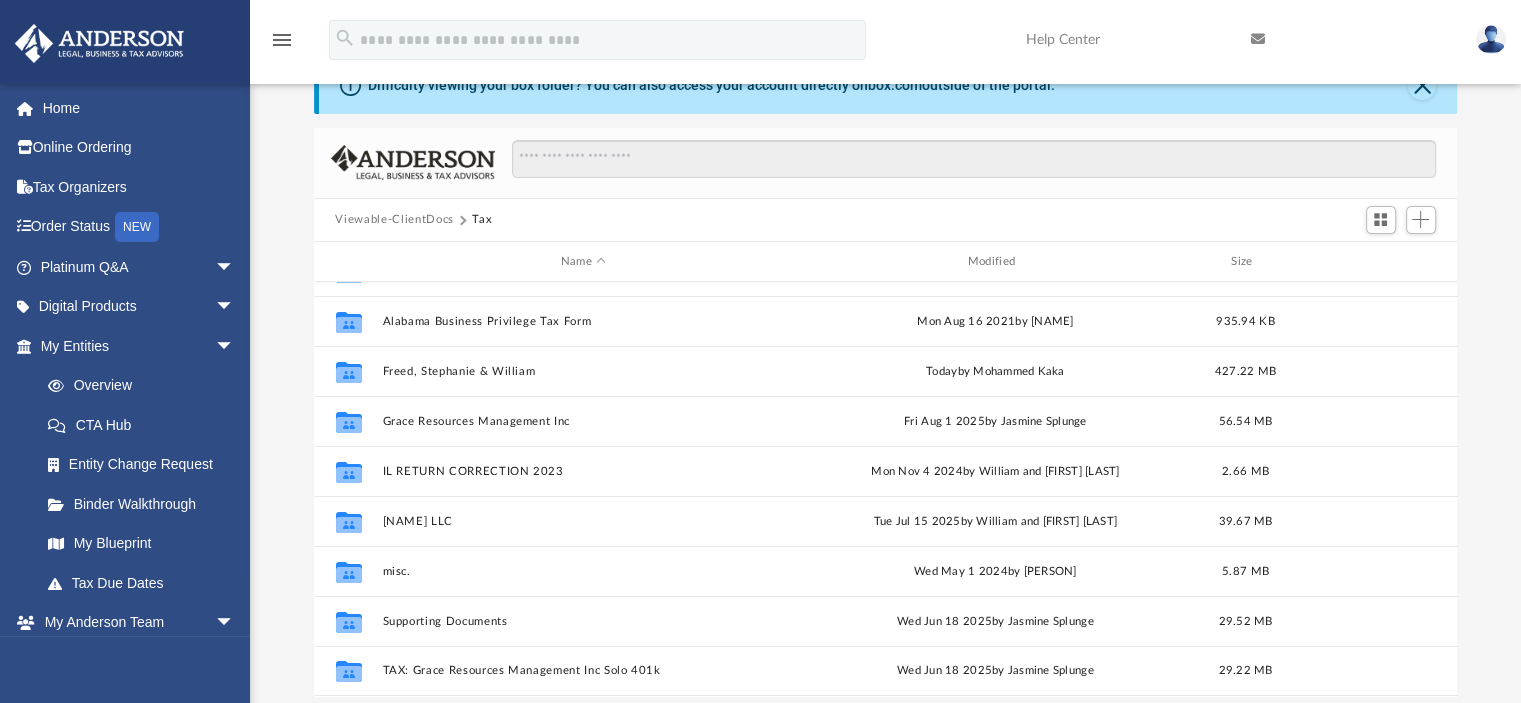 scroll, scrollTop: 0, scrollLeft: 0, axis: both 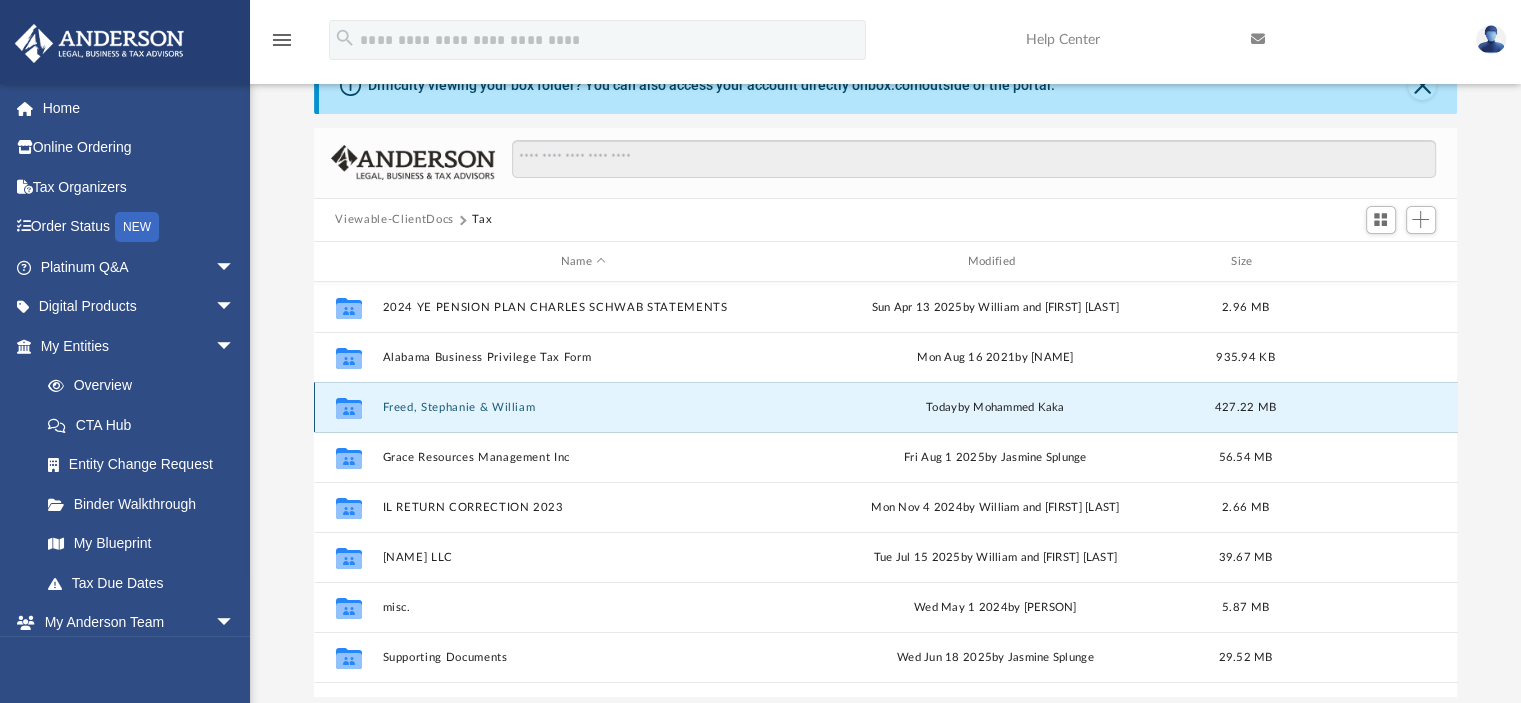 click on "Freed, Stephanie & William" at bounding box center (583, 407) 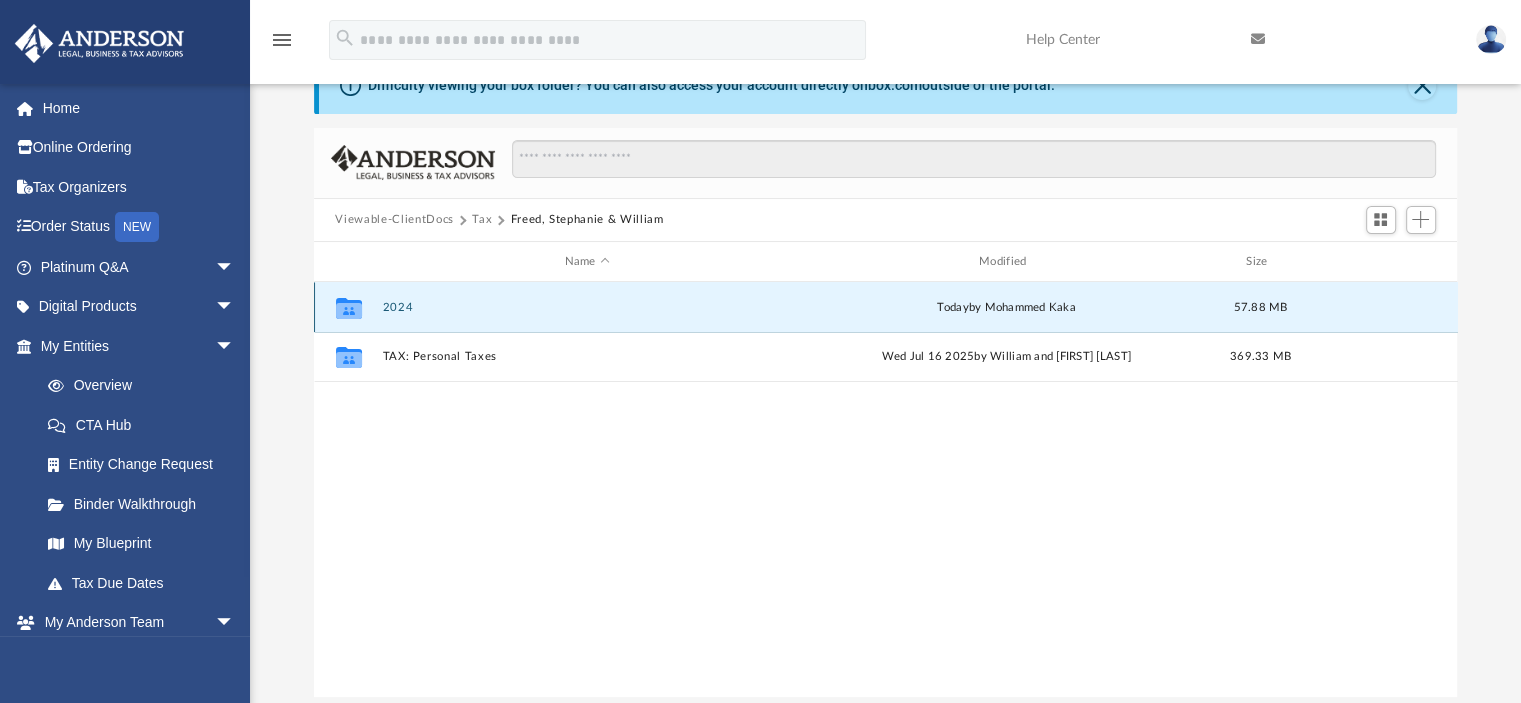 click on "2024" at bounding box center (587, 307) 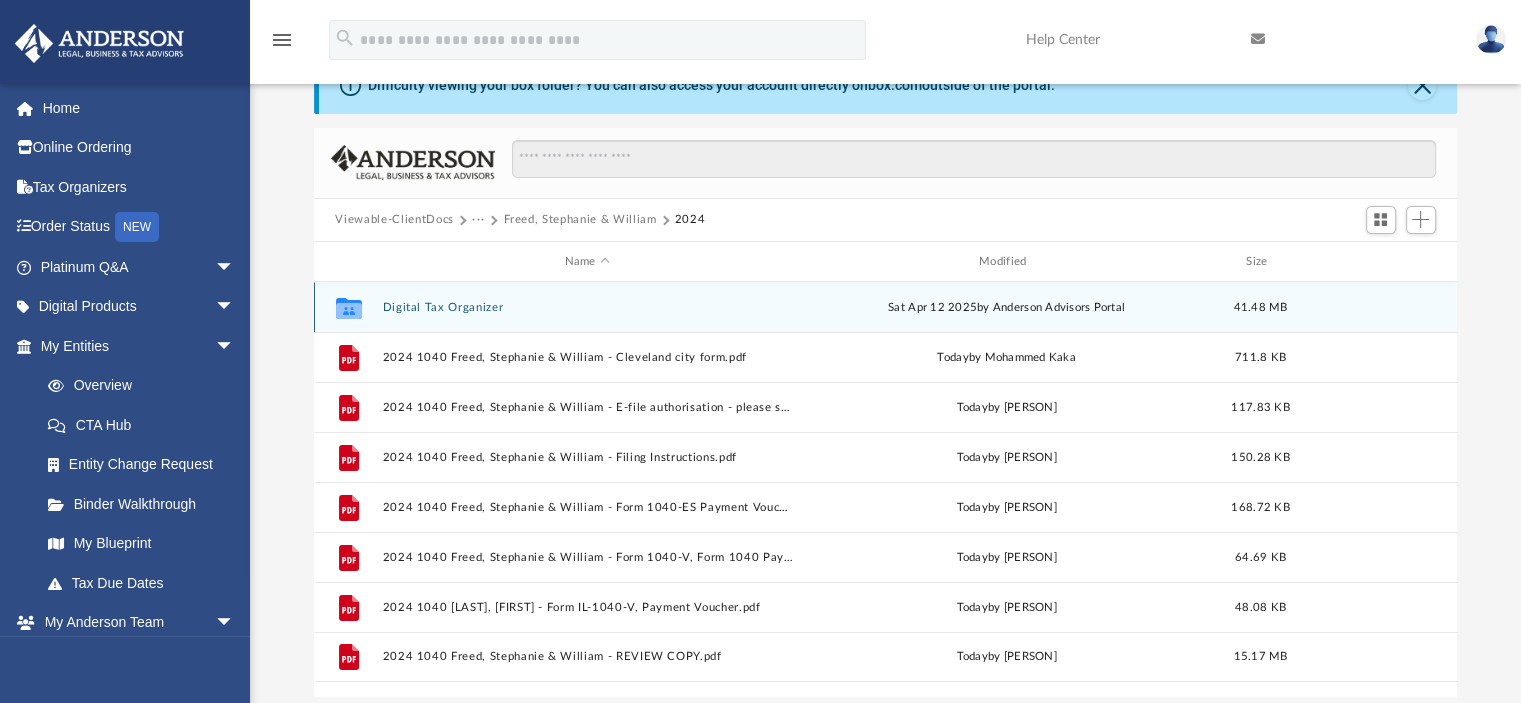 scroll, scrollTop: 200, scrollLeft: 0, axis: vertical 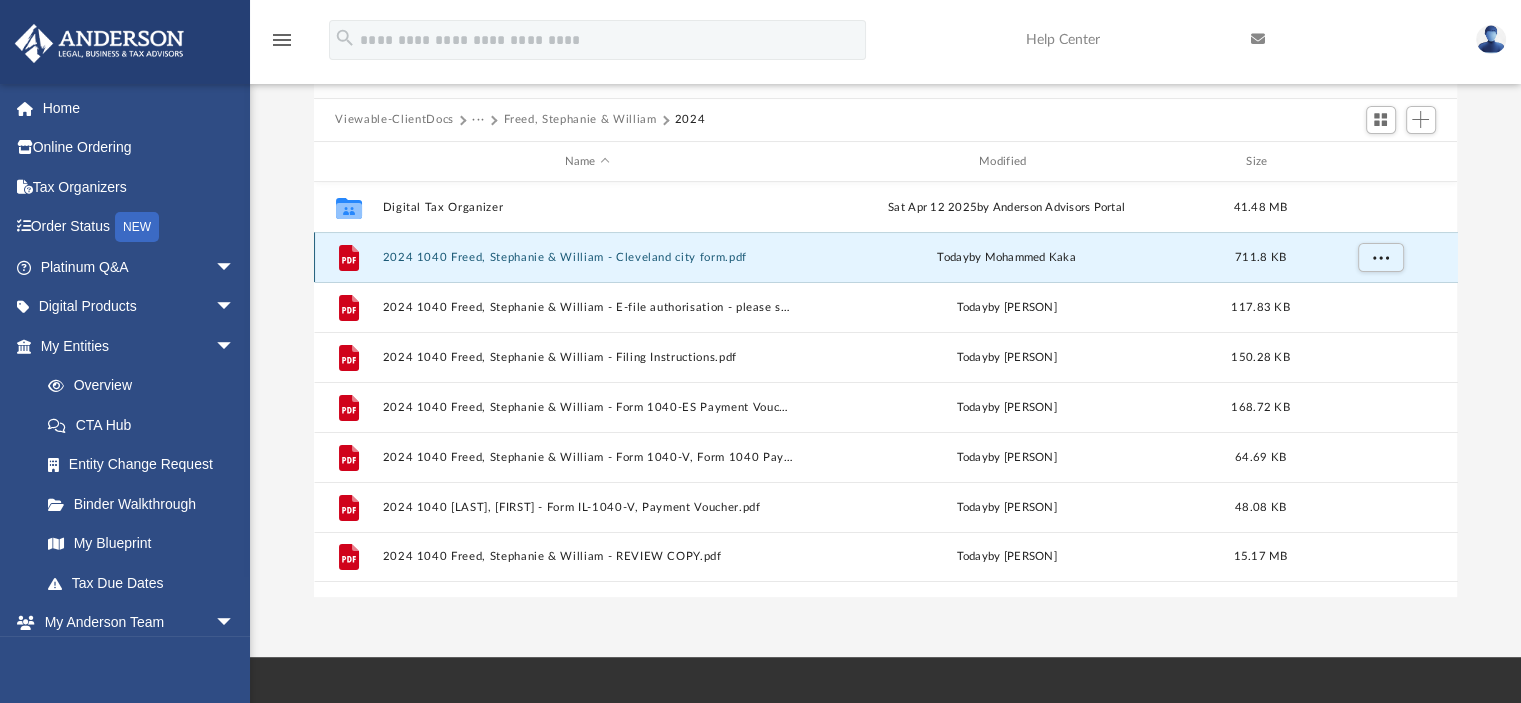 click on "2024 1040 Freed, Stephanie & William - Cleveland city form.pdf" at bounding box center (587, 257) 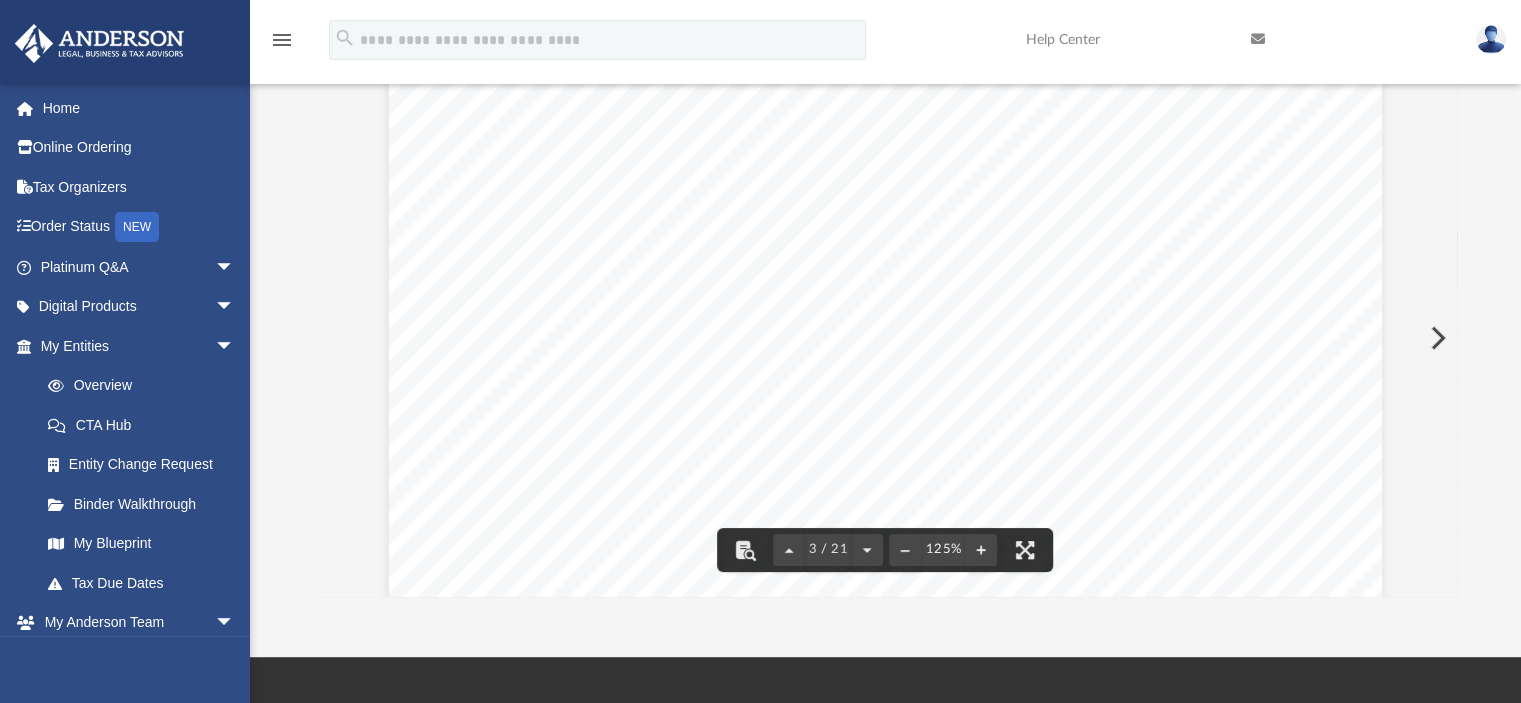 scroll, scrollTop: 3000, scrollLeft: 0, axis: vertical 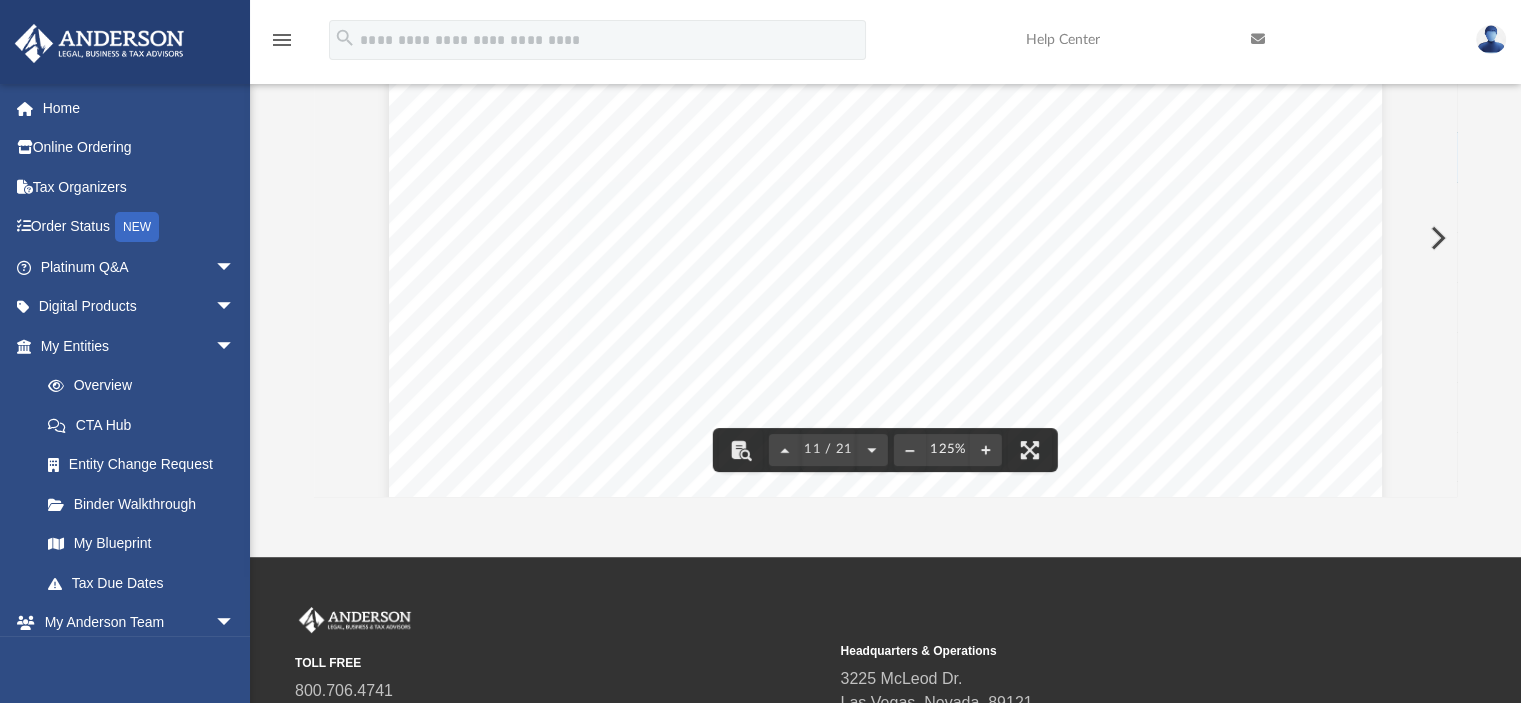 drag, startPoint x: 1452, startPoint y: 241, endPoint x: 1453, endPoint y: 138, distance: 103.00485 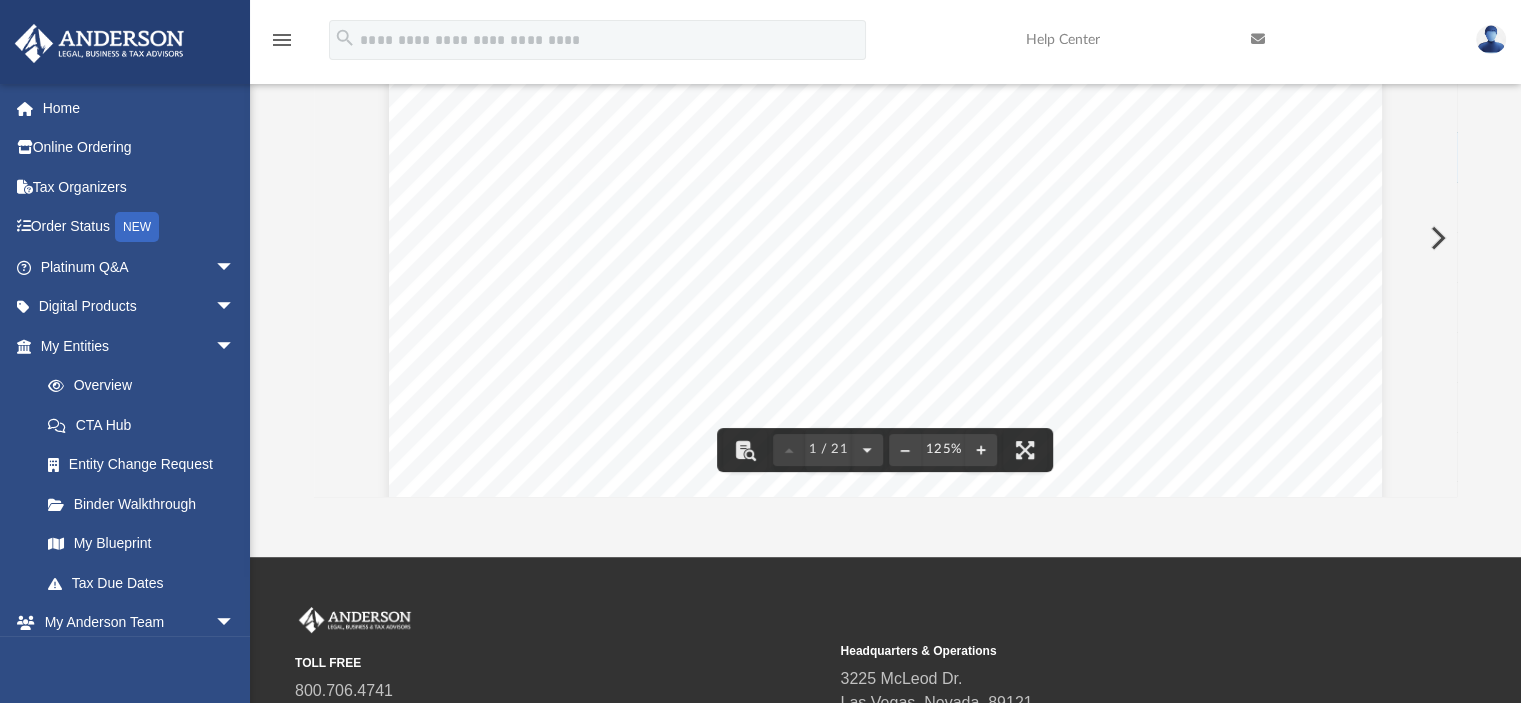 scroll, scrollTop: 0, scrollLeft: 0, axis: both 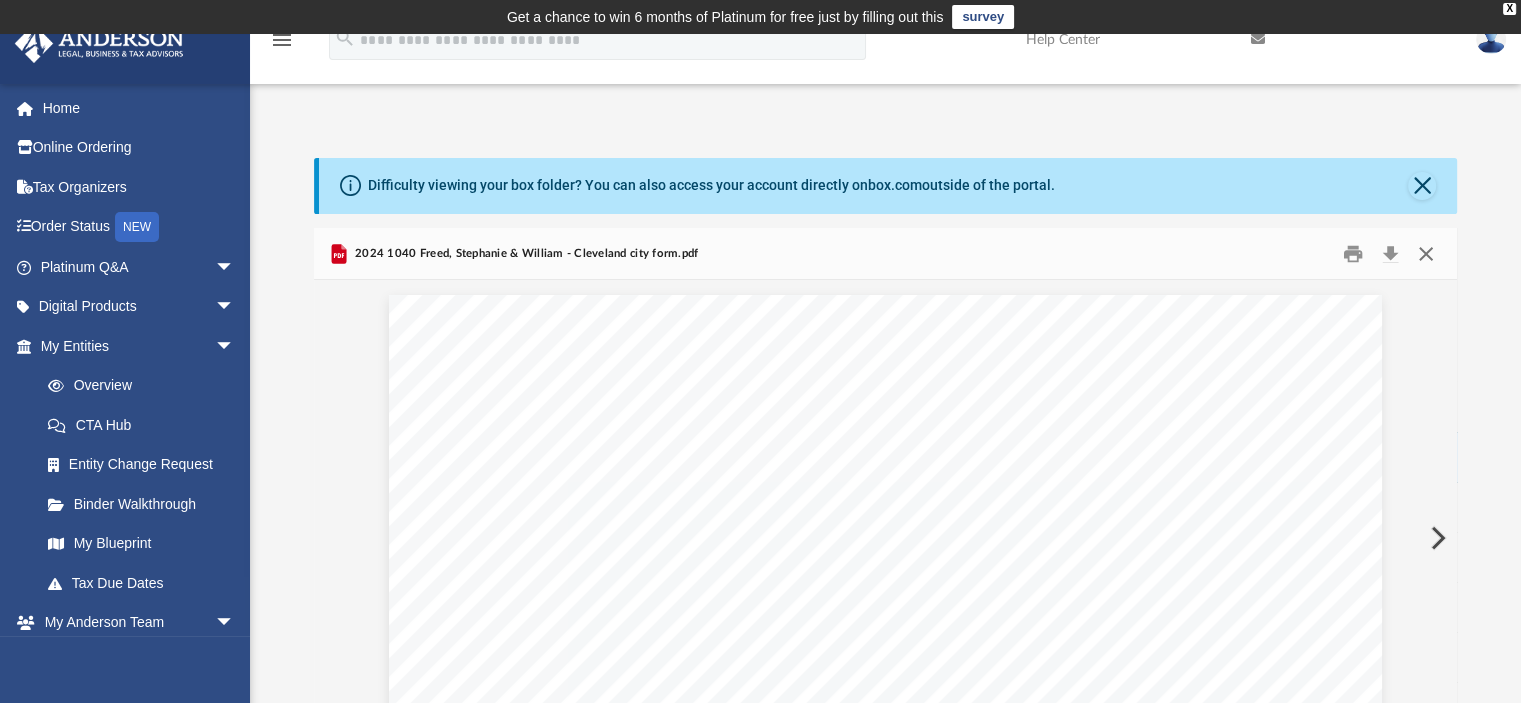 click at bounding box center [1426, 253] 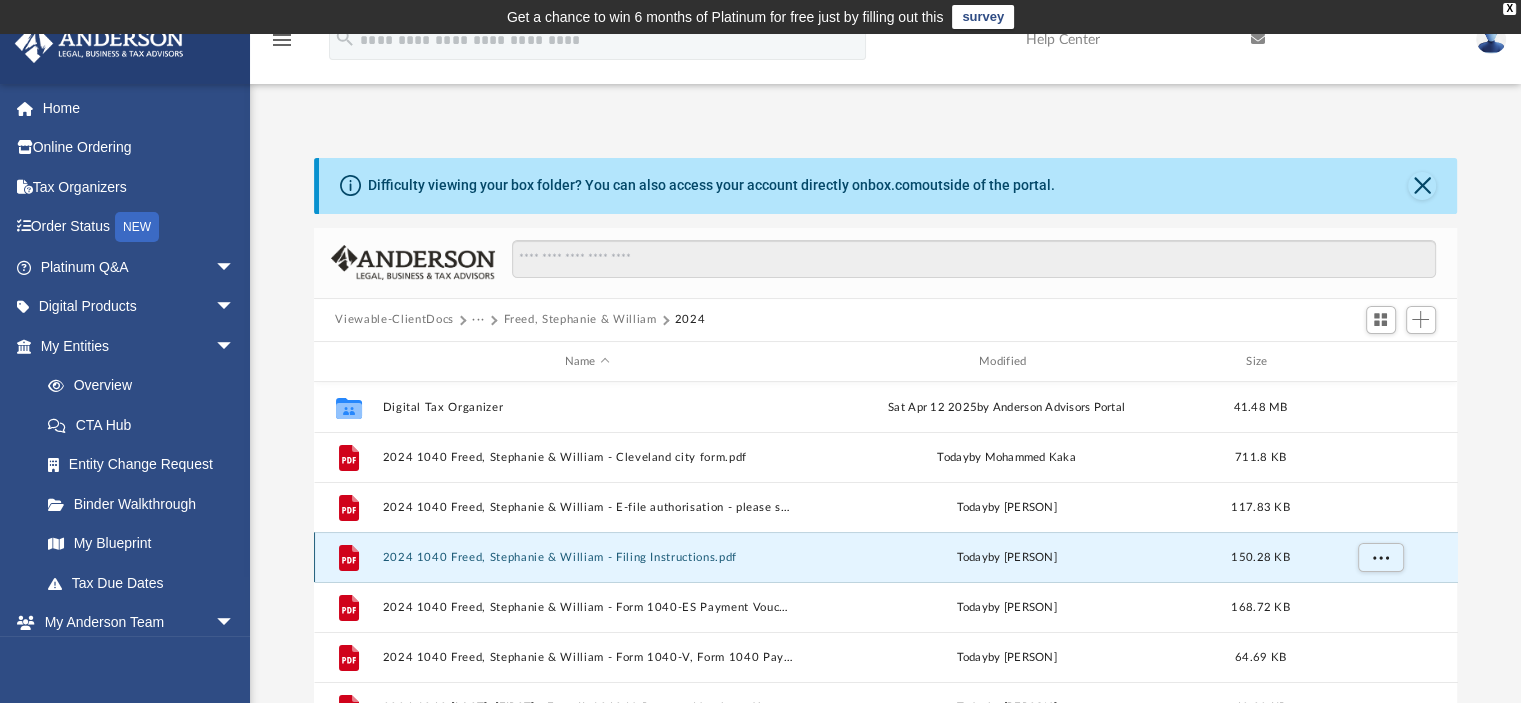 click on "2024 1040 Freed, Stephanie & William - Filing Instructions.pdf" at bounding box center [587, 557] 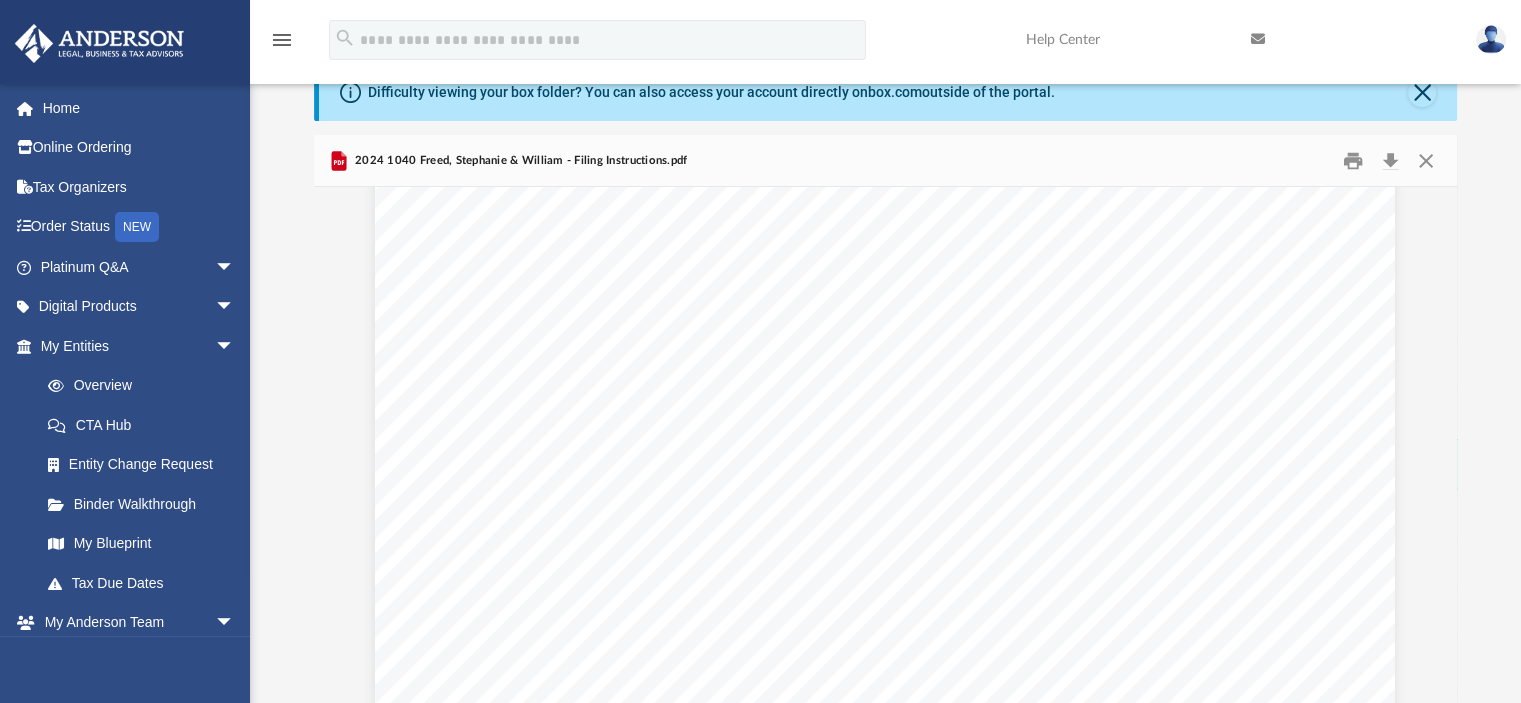 scroll, scrollTop: 0, scrollLeft: 0, axis: both 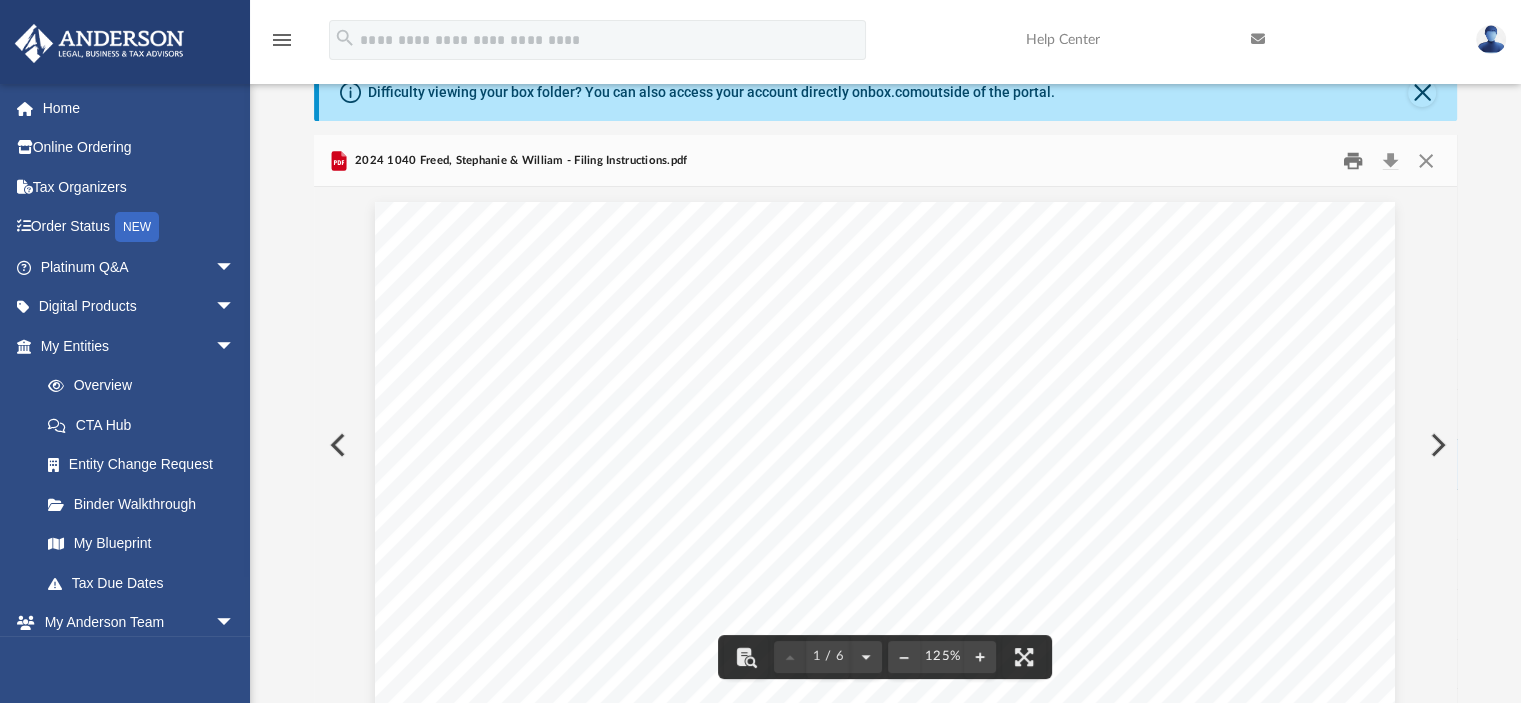 click at bounding box center (1353, 160) 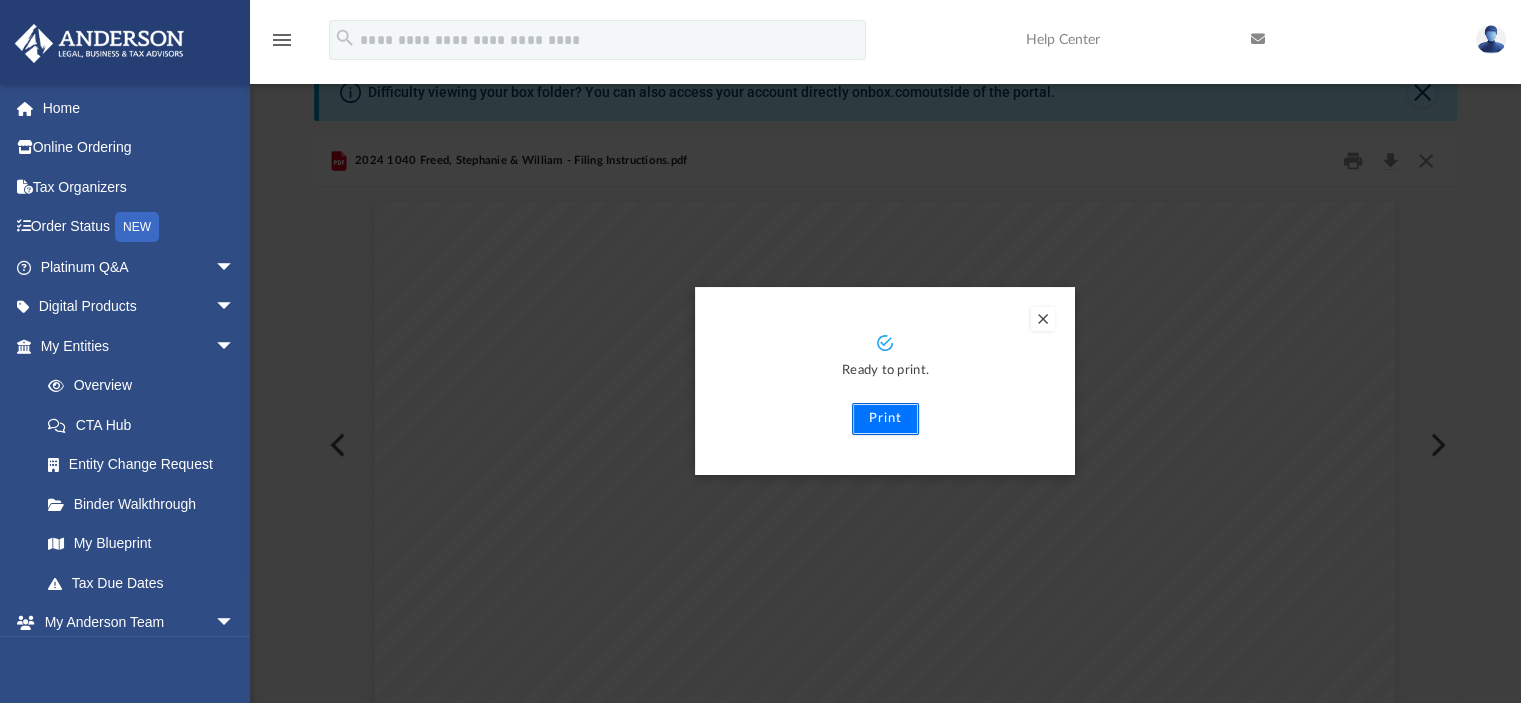 click on "Print" at bounding box center (885, 419) 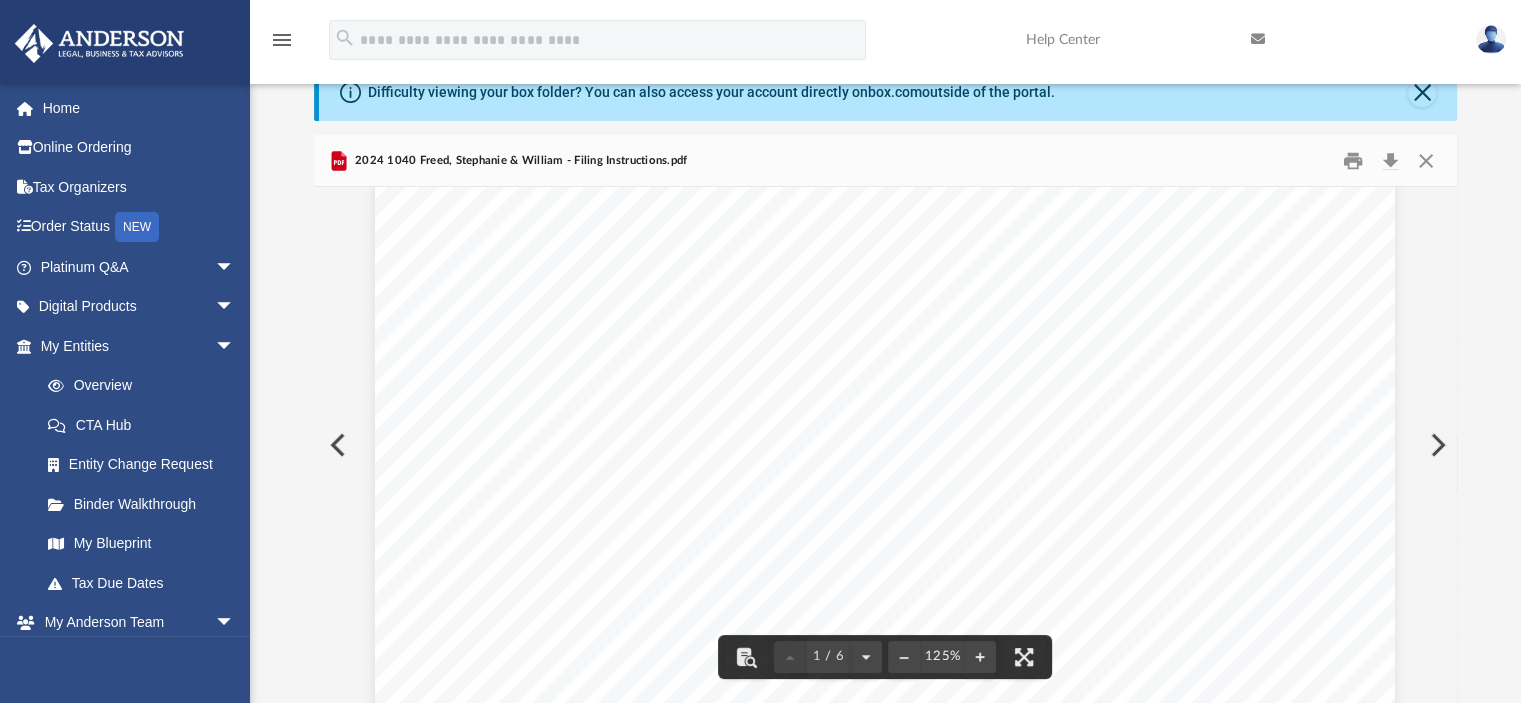scroll, scrollTop: 0, scrollLeft: 0, axis: both 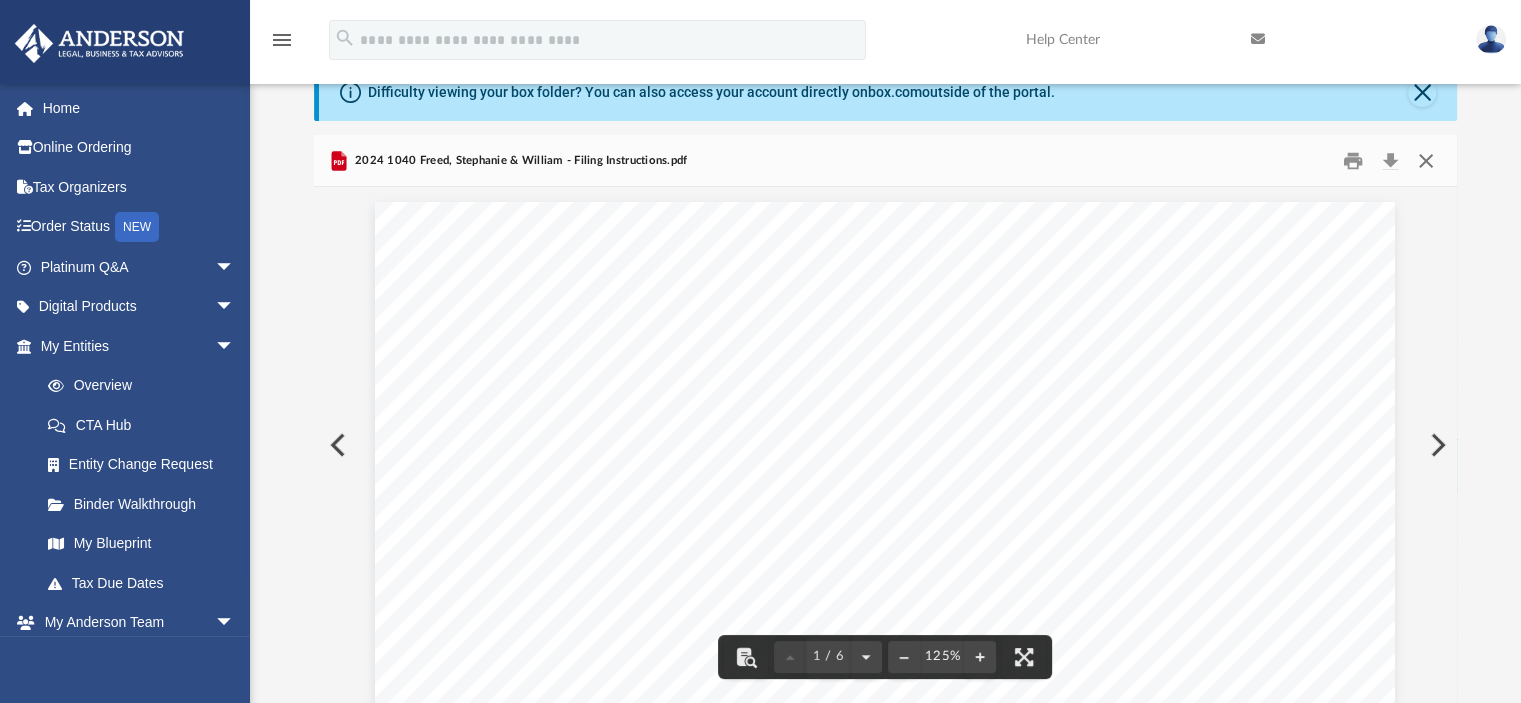 click at bounding box center [1426, 160] 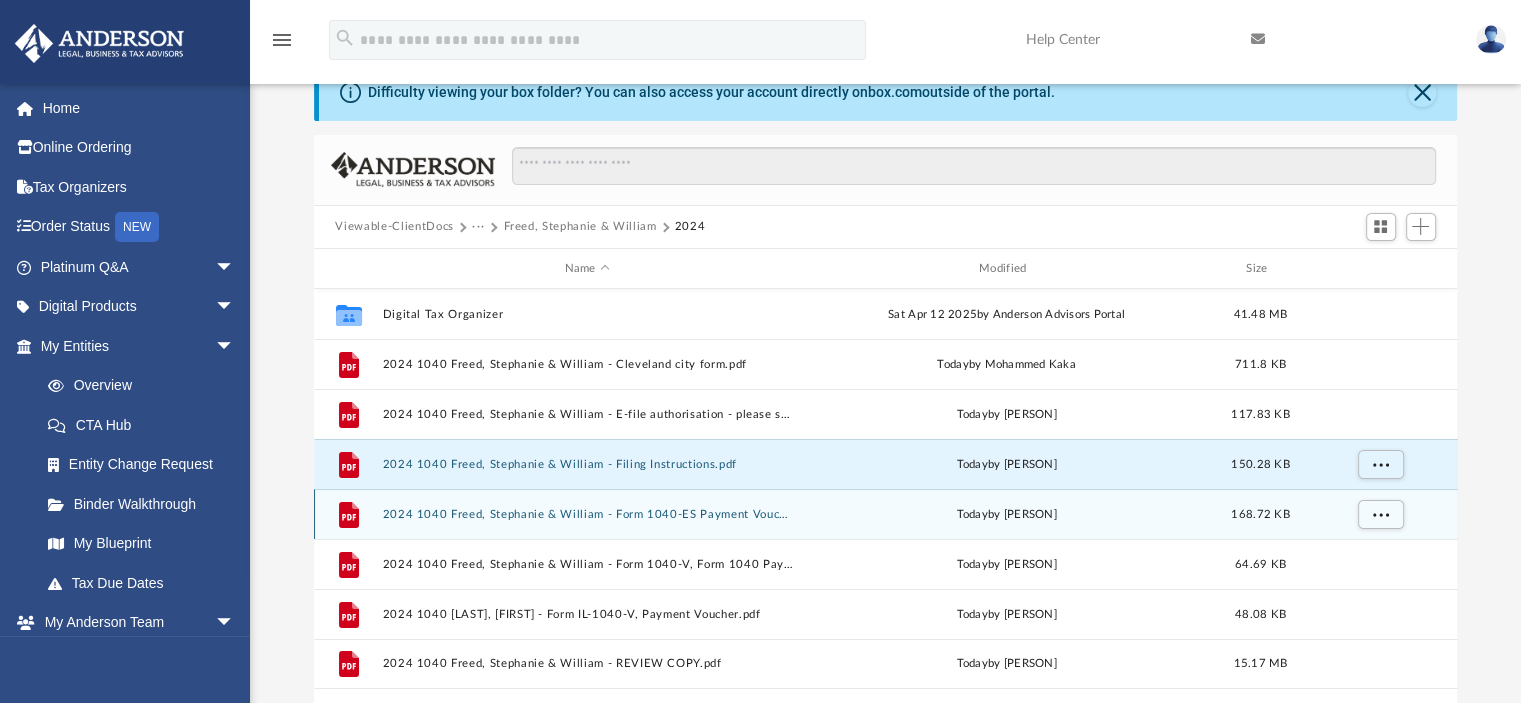 click on "2024 1040 Freed, Stephanie & William - Form 1040-ES Payment Voucher.pdf" at bounding box center [587, 514] 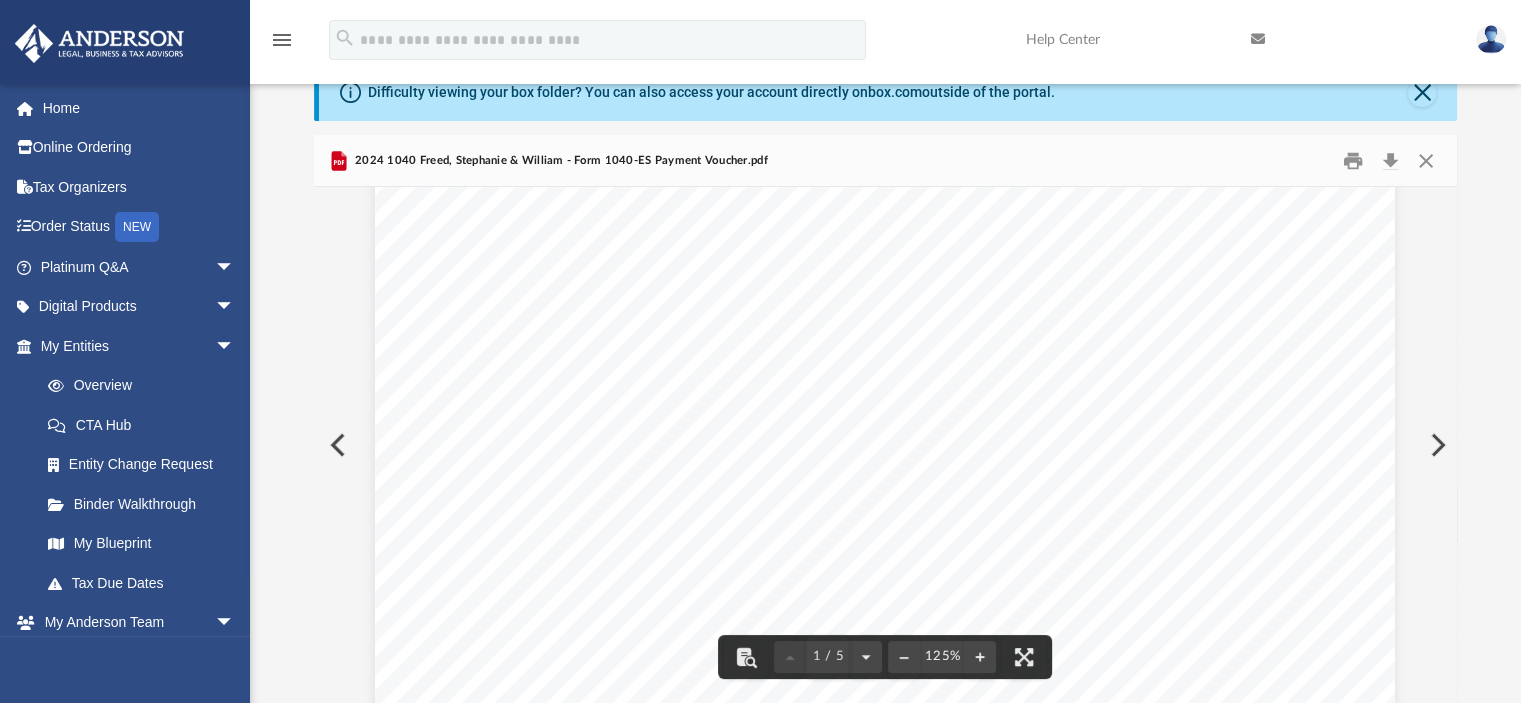scroll, scrollTop: 33, scrollLeft: 0, axis: vertical 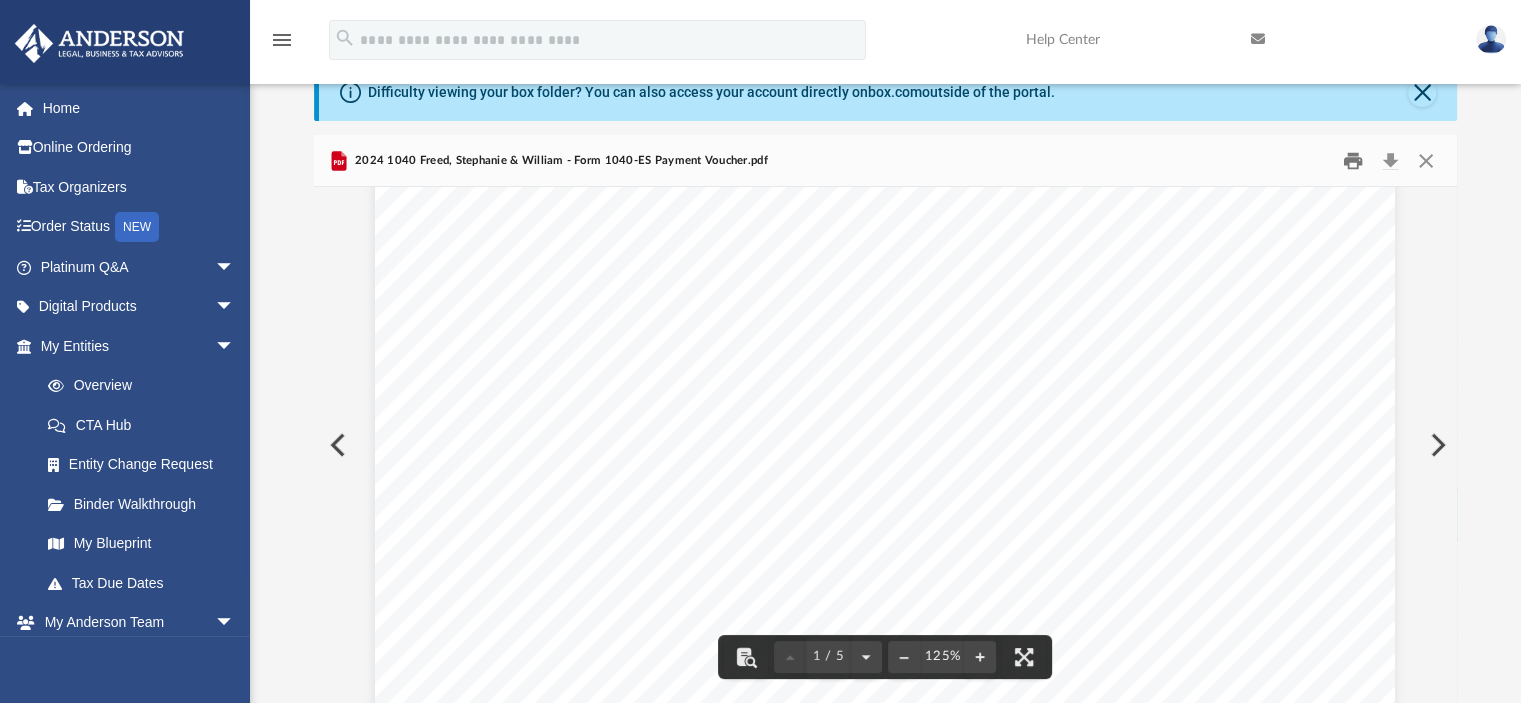 click at bounding box center (1353, 160) 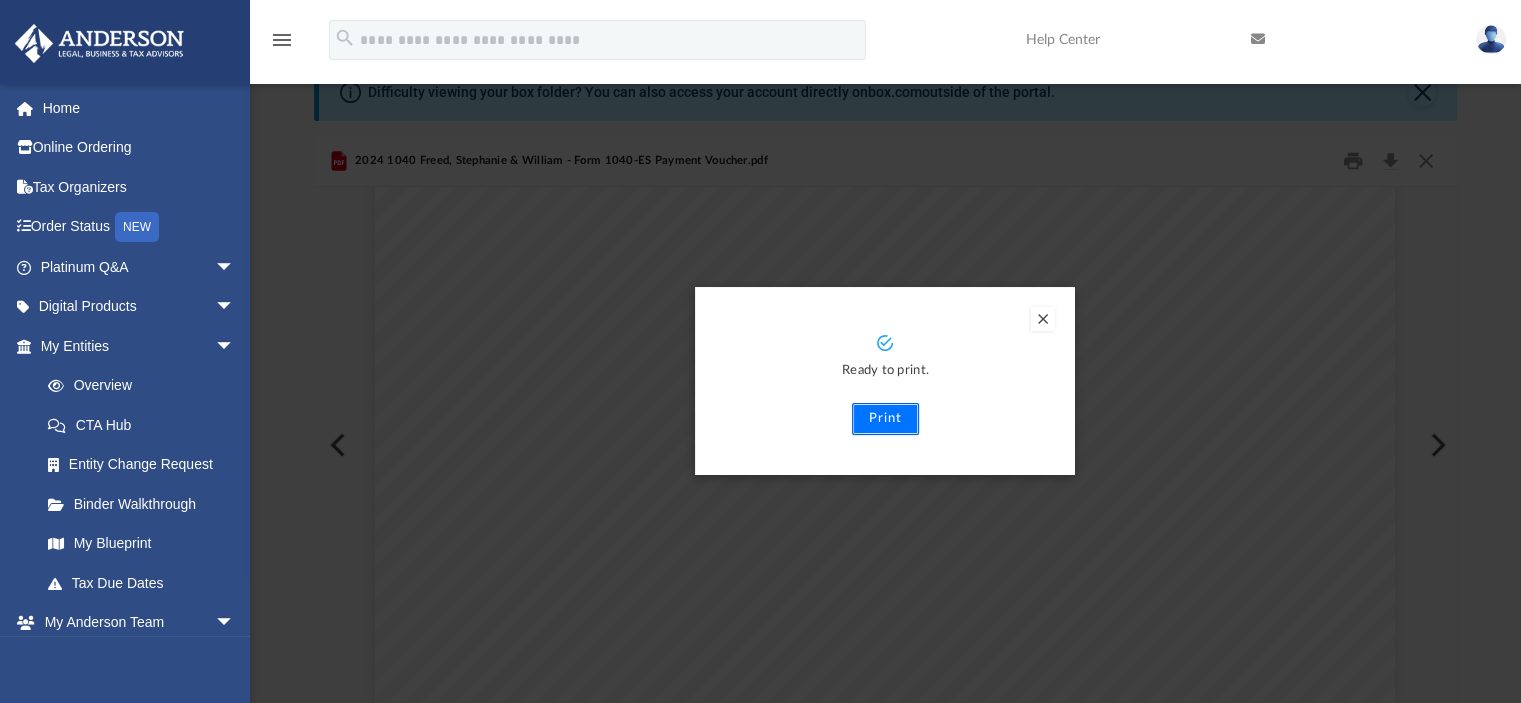 click on "Print" at bounding box center (885, 419) 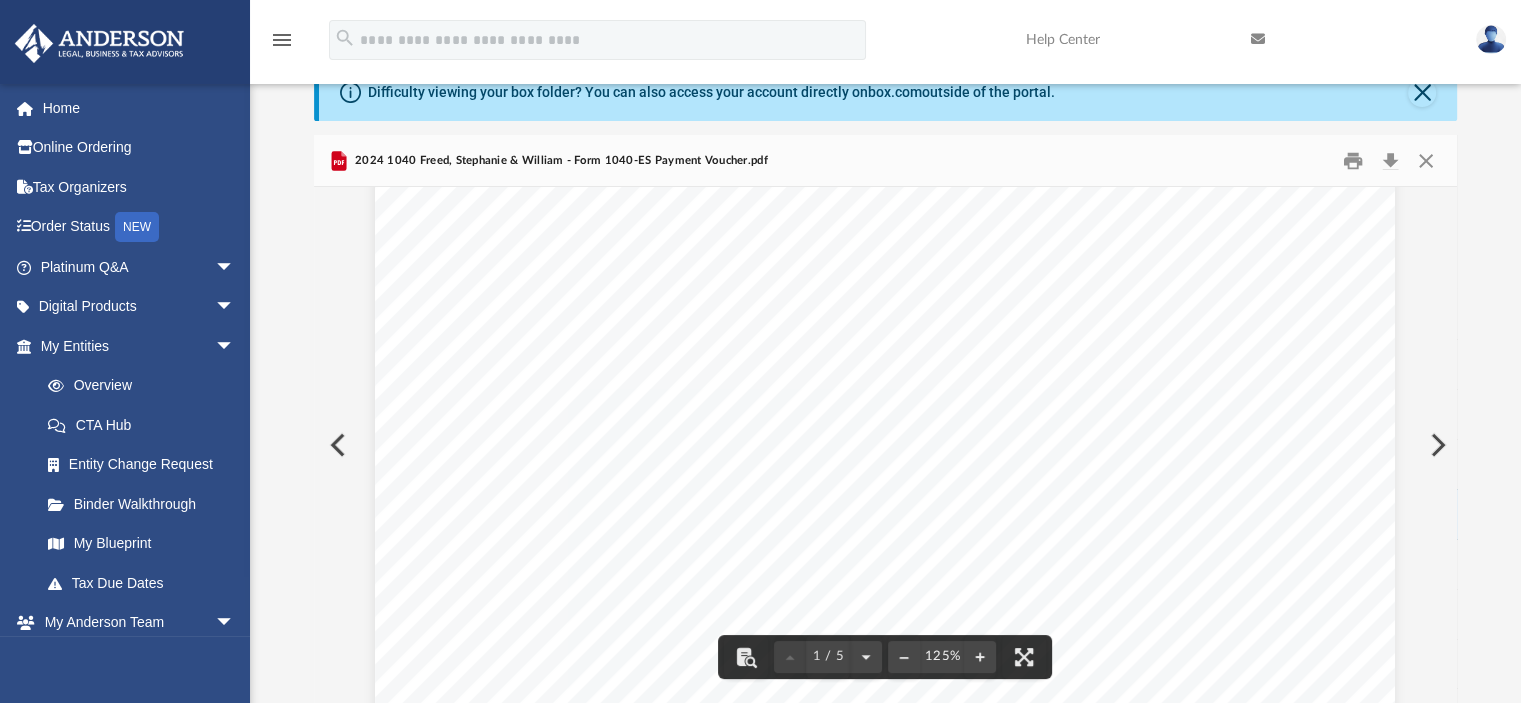 scroll, scrollTop: 0, scrollLeft: 0, axis: both 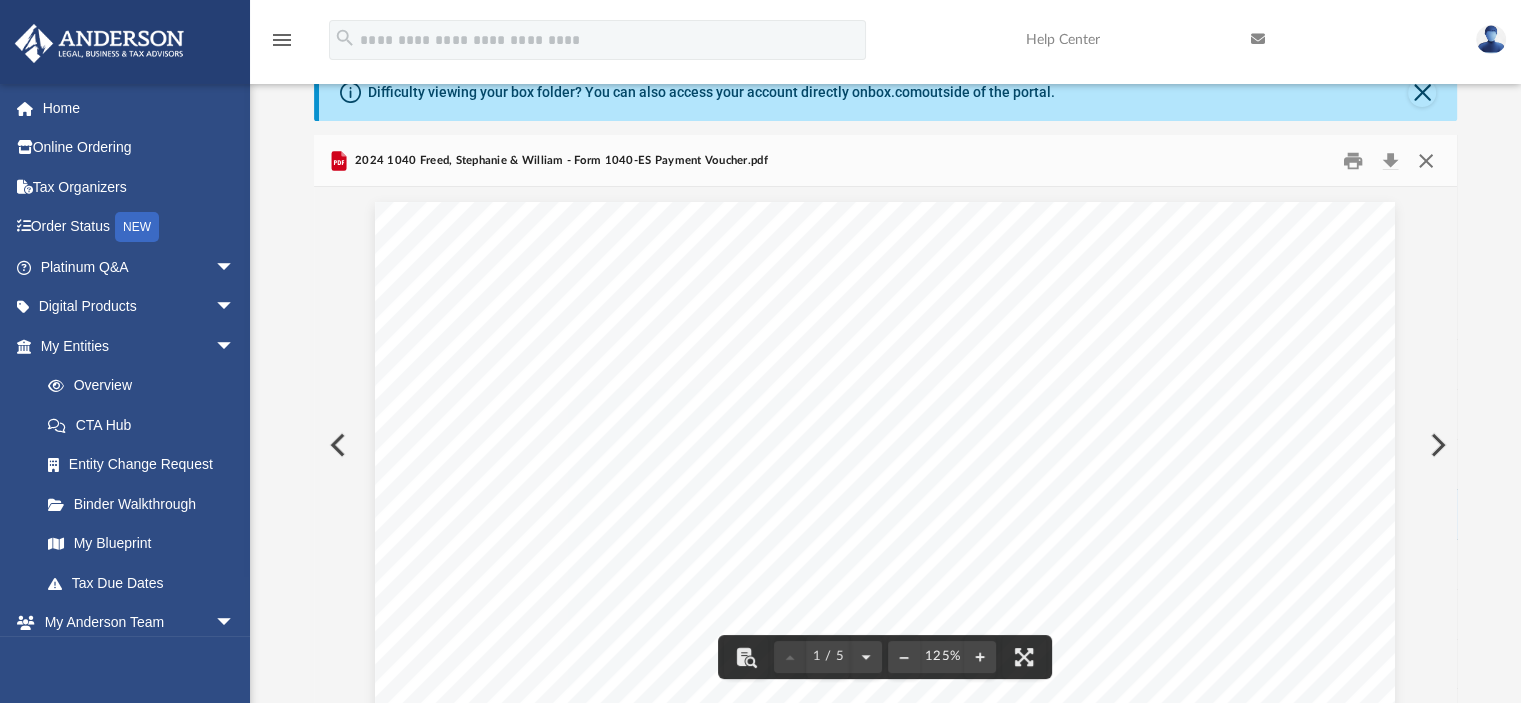 click at bounding box center [1426, 160] 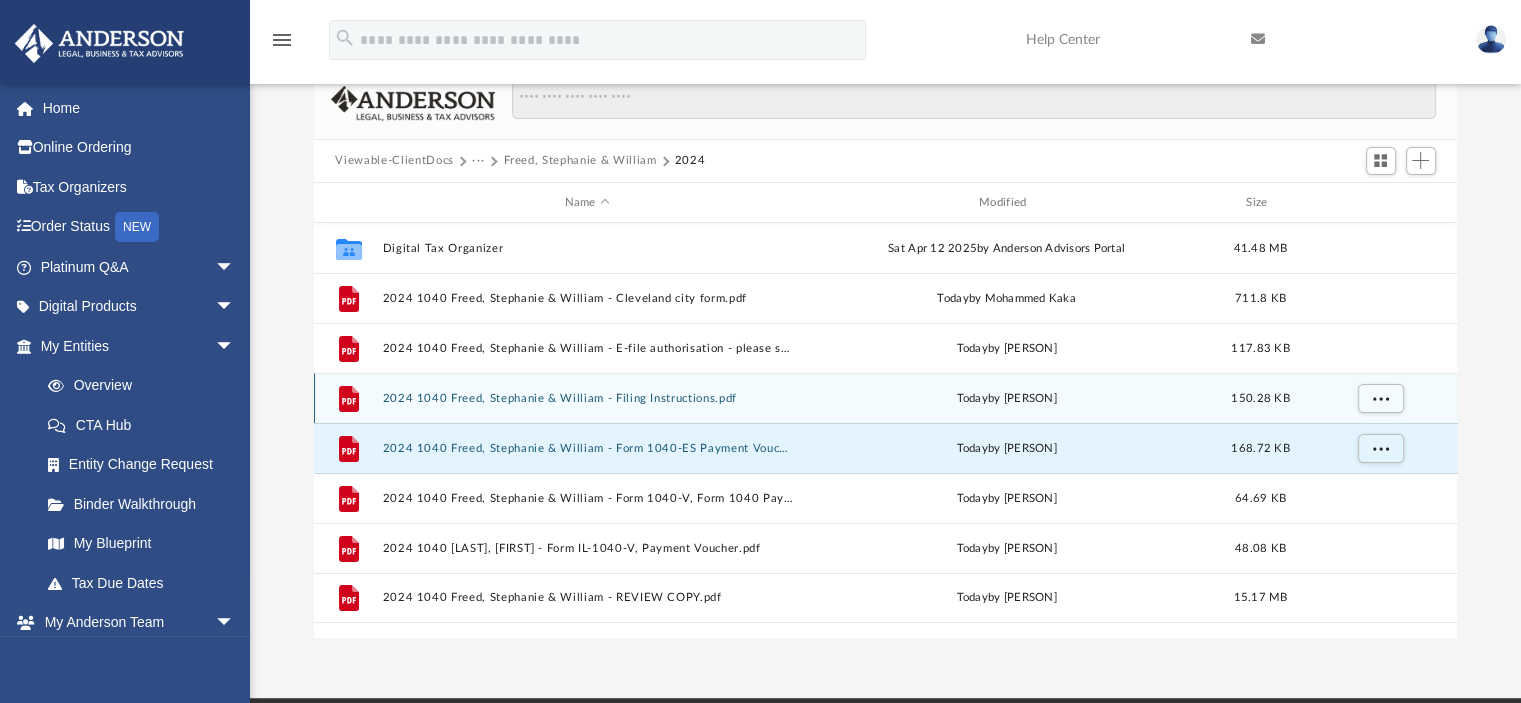 scroll, scrollTop: 193, scrollLeft: 0, axis: vertical 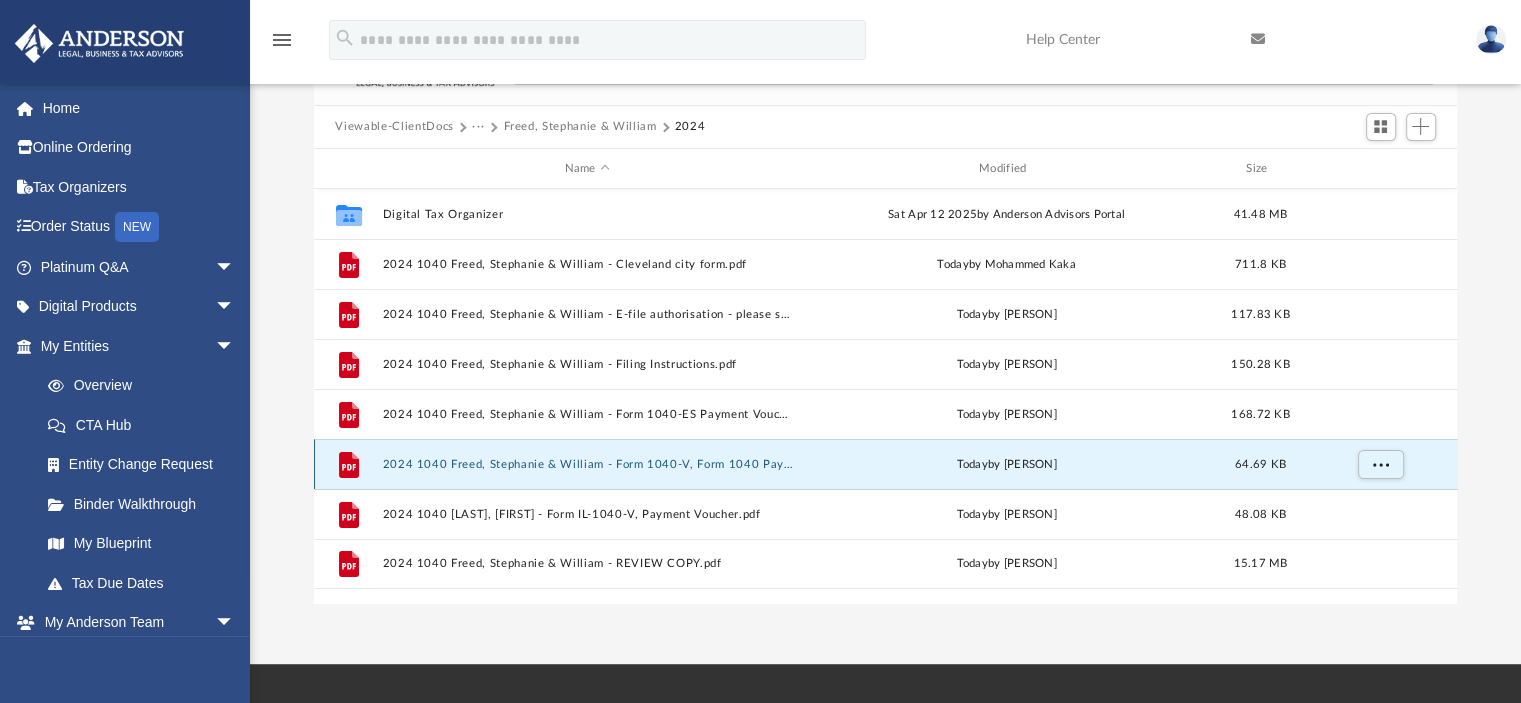 click on "2024 1040 Freed, Stephanie & William - Form 1040-V, Form 1040 Payment Voucher.pdf" at bounding box center [587, 464] 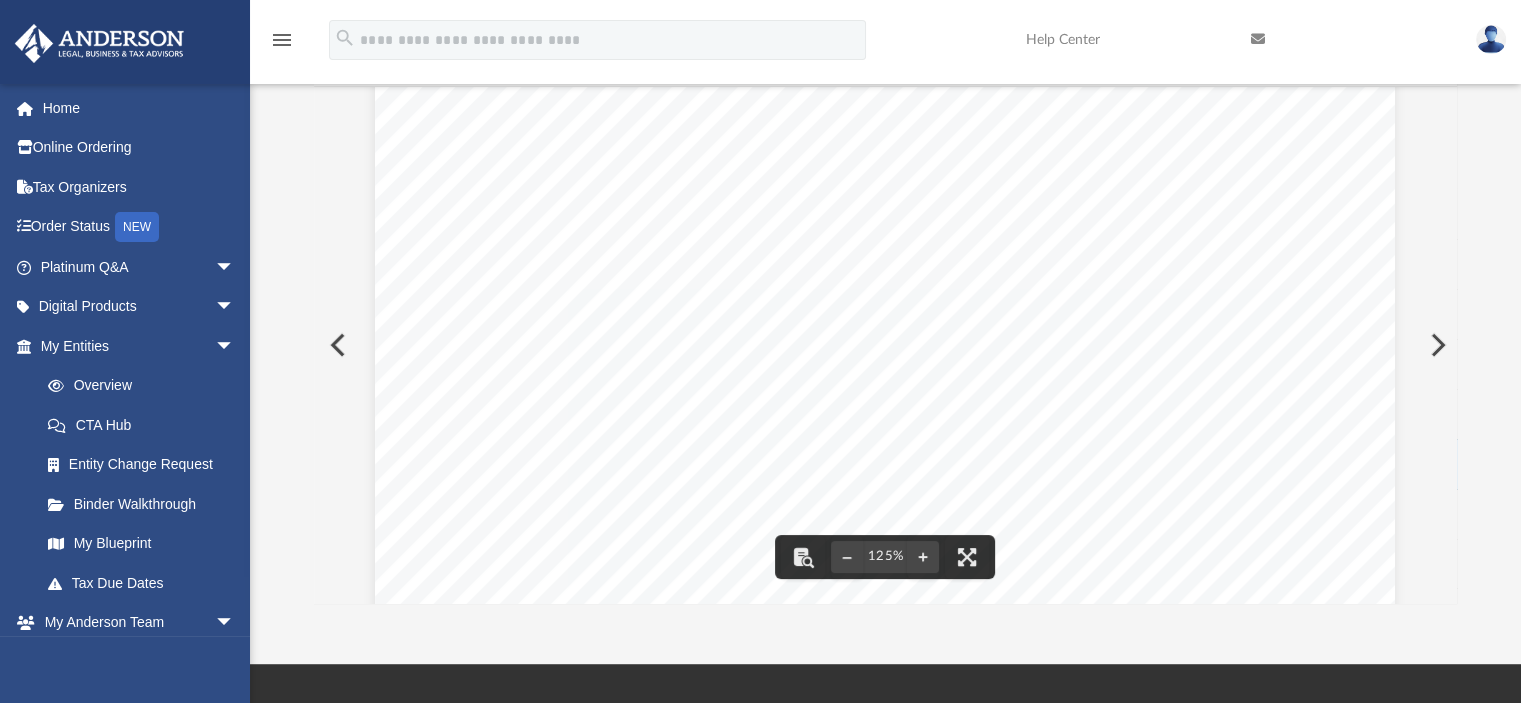 scroll, scrollTop: 0, scrollLeft: 0, axis: both 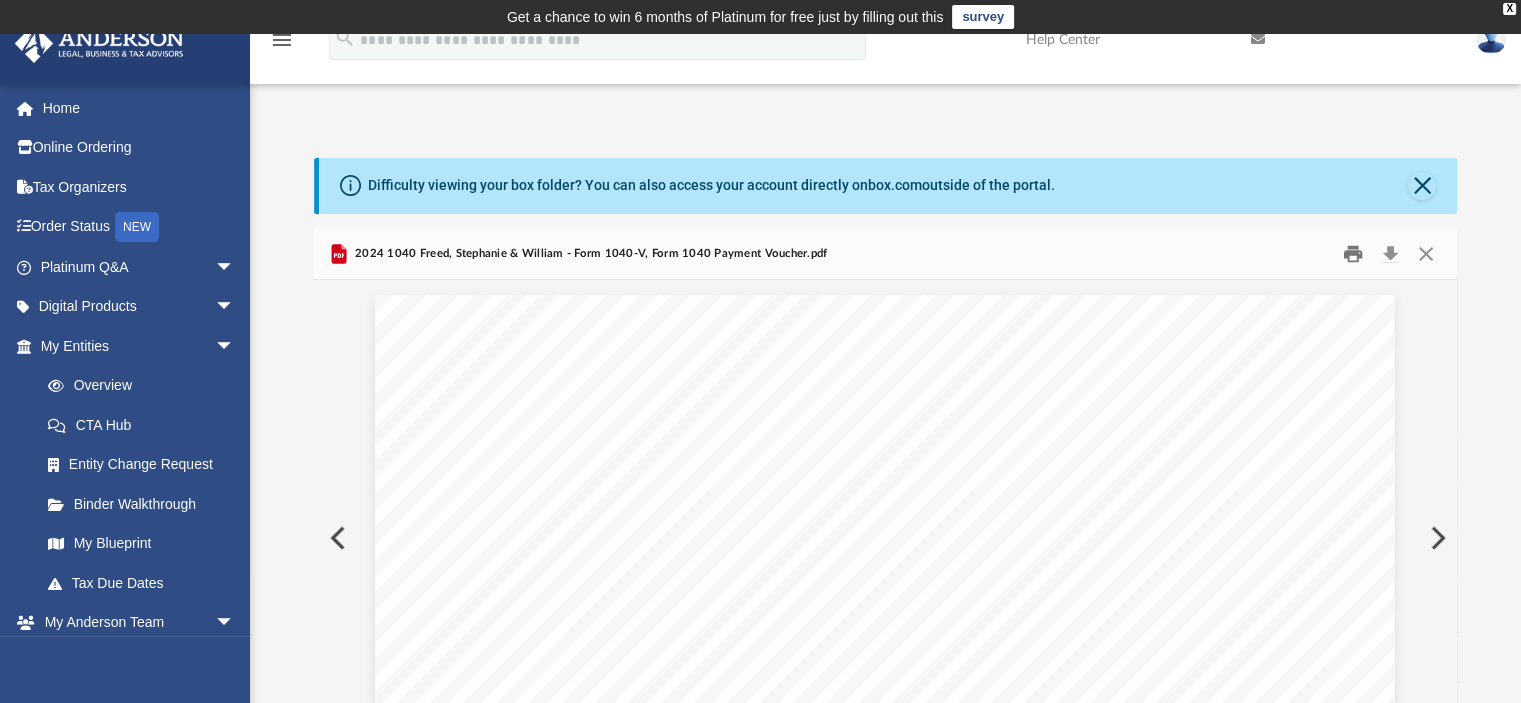 click at bounding box center [1353, 253] 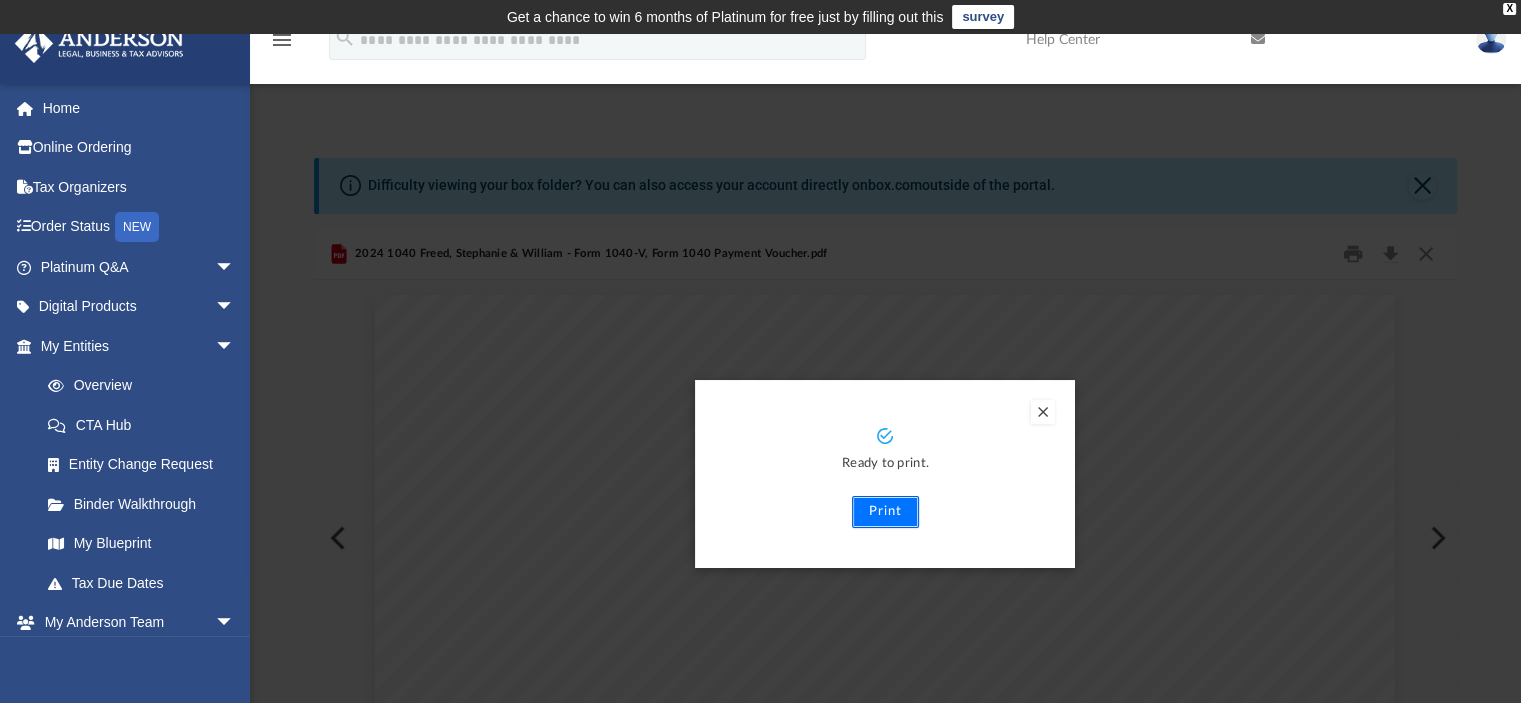 click on "Print" at bounding box center (885, 512) 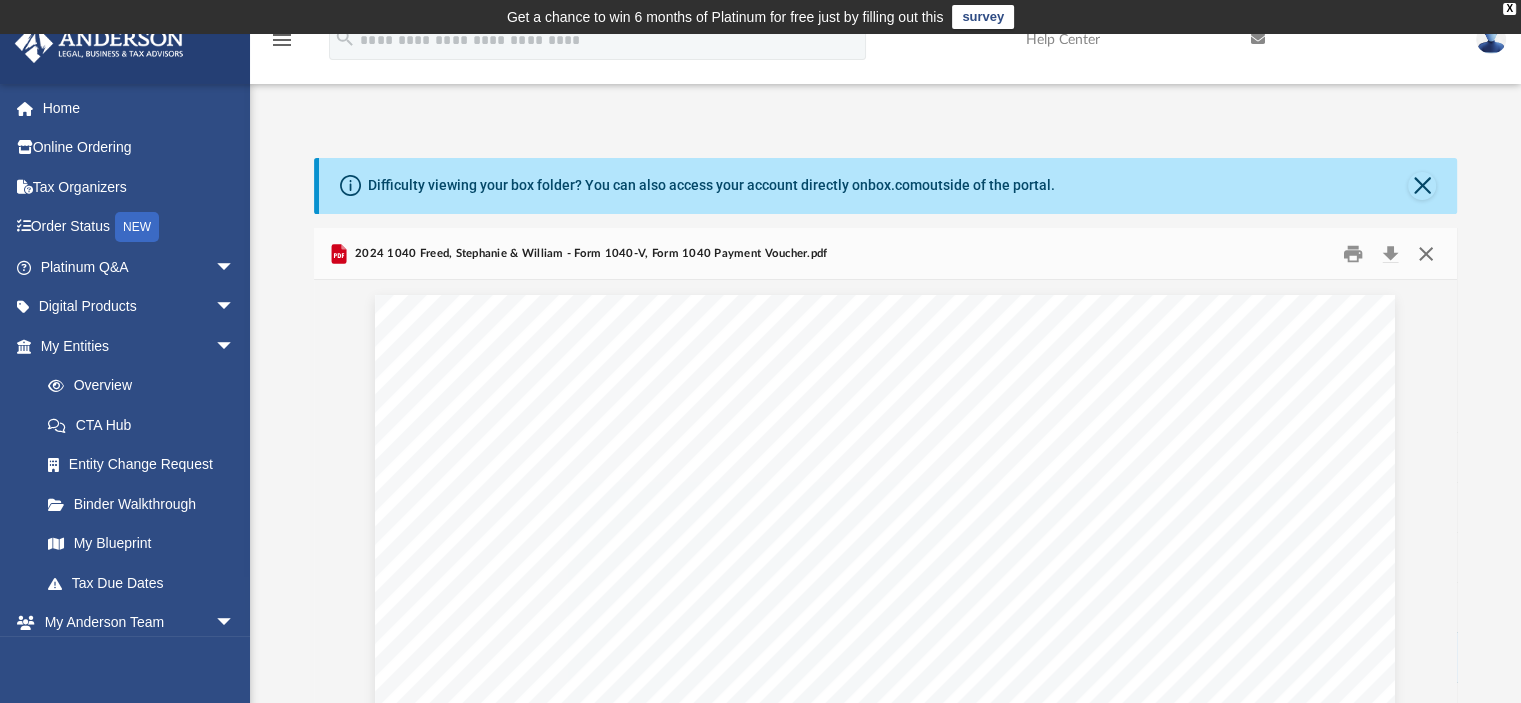 click at bounding box center (1426, 253) 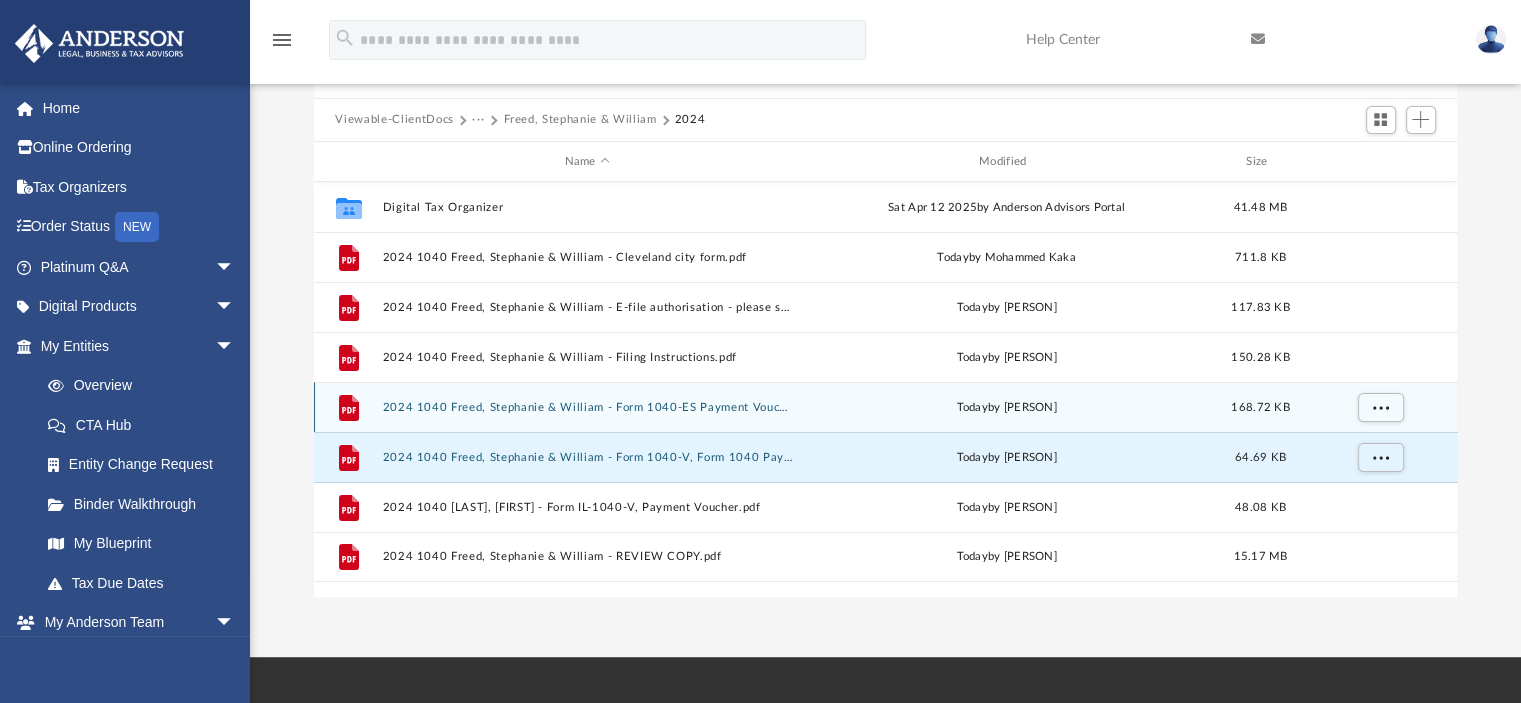 scroll, scrollTop: 300, scrollLeft: 0, axis: vertical 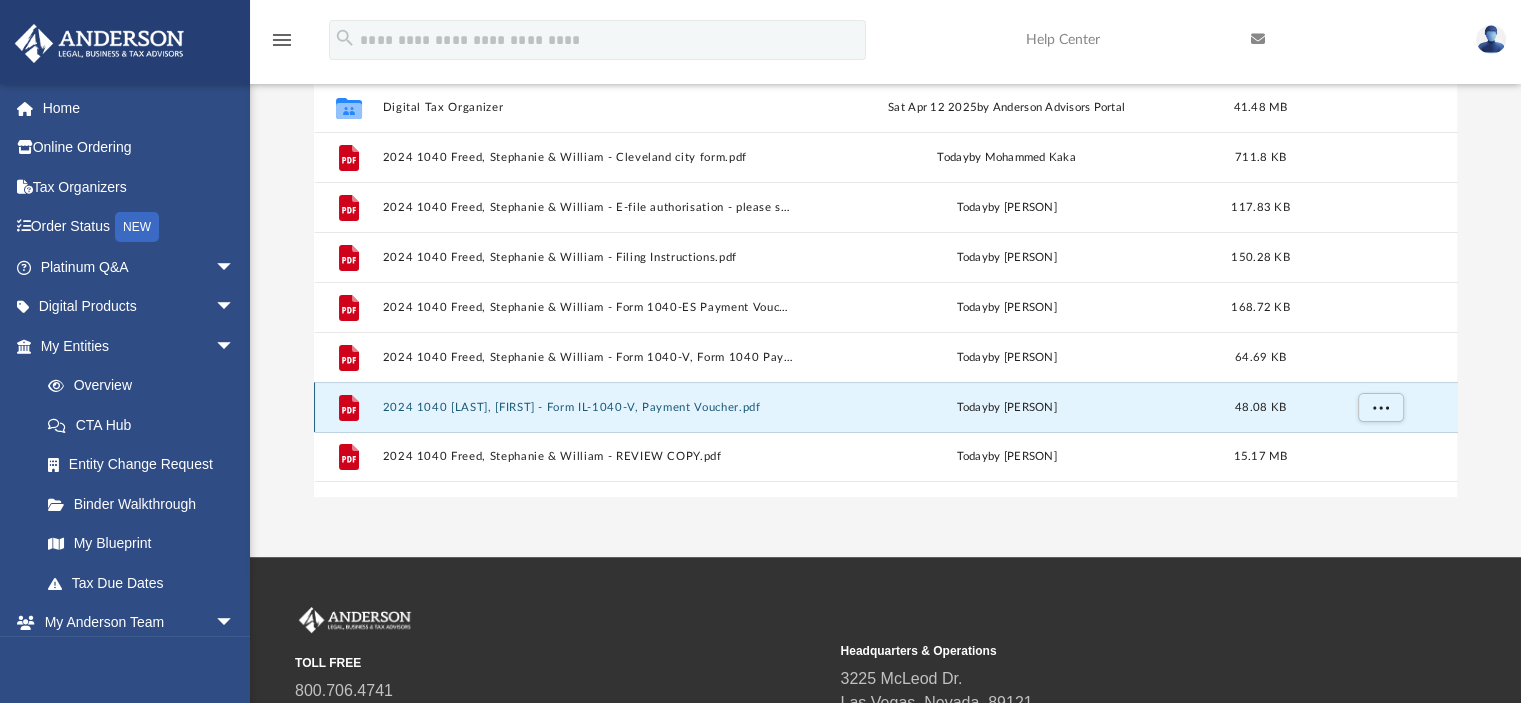 click on "2024 1040 Freed, Stephanie & William - Form IL-1040-V, Payment Voucher.pdf" at bounding box center [587, 407] 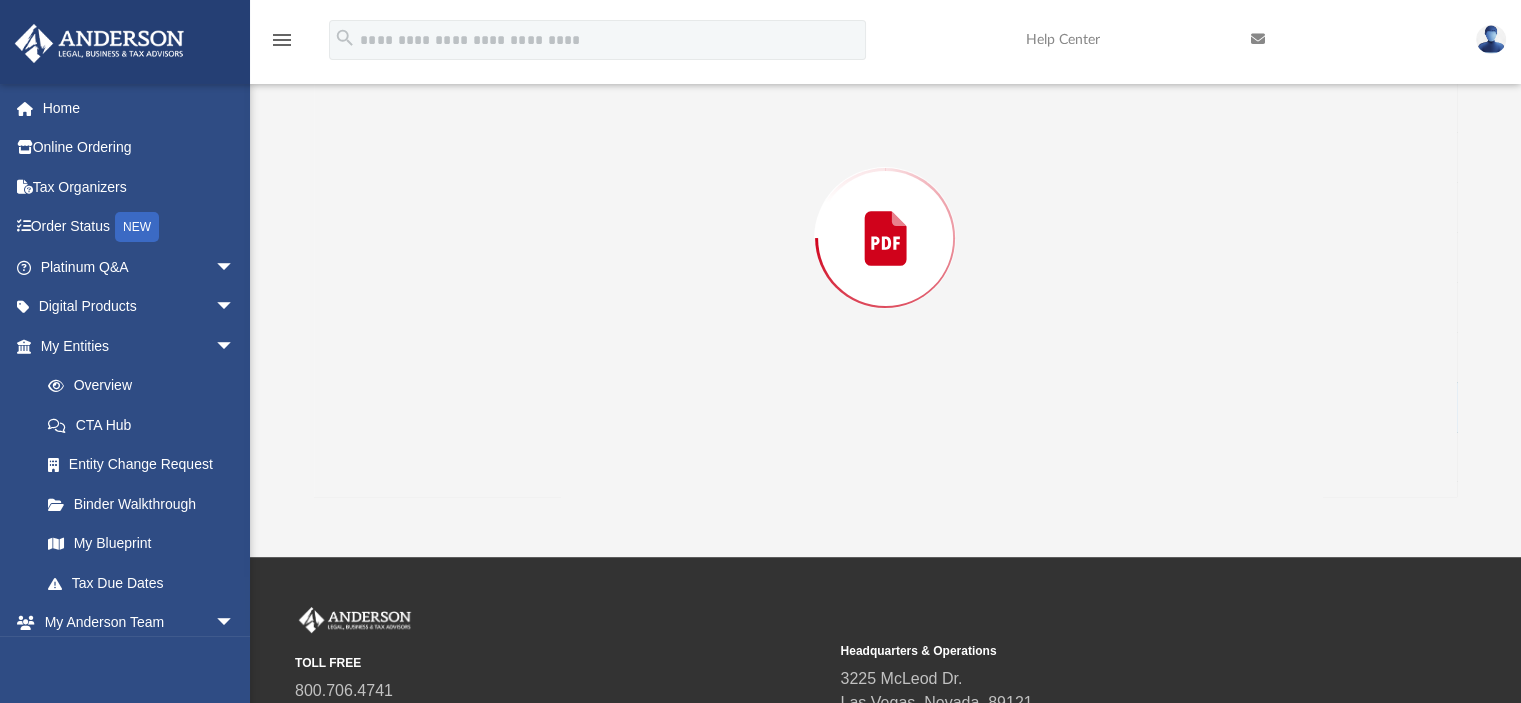 scroll, scrollTop: 228, scrollLeft: 0, axis: vertical 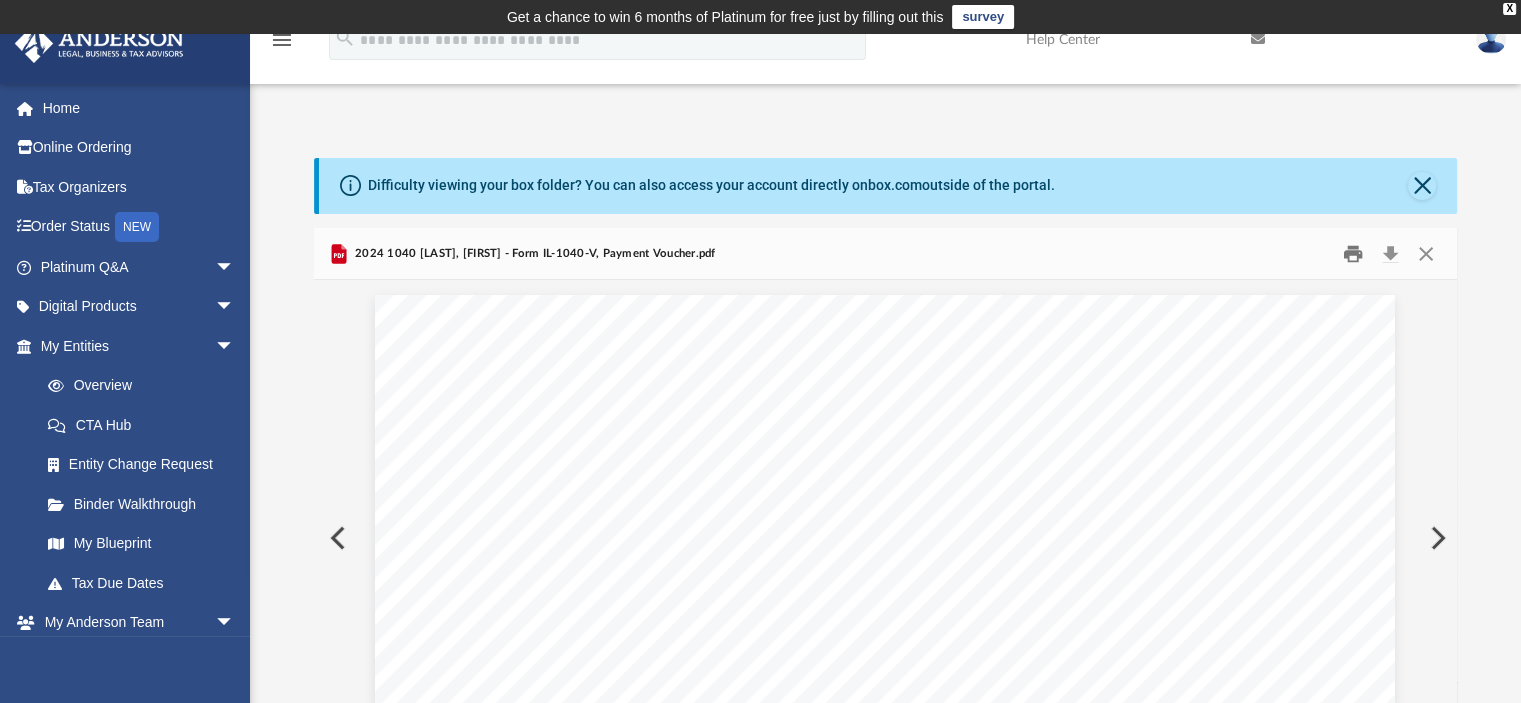 click at bounding box center (1353, 253) 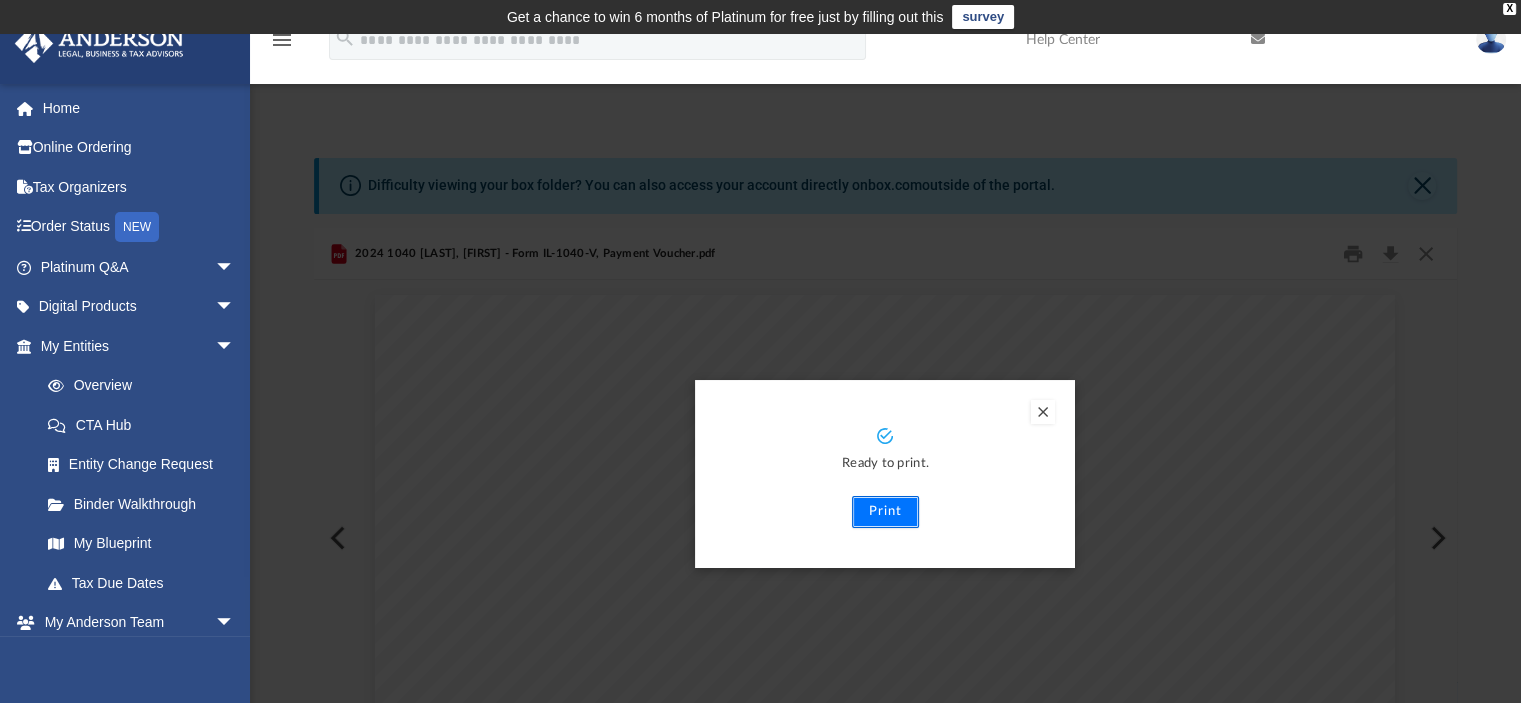 click on "Print" at bounding box center [885, 512] 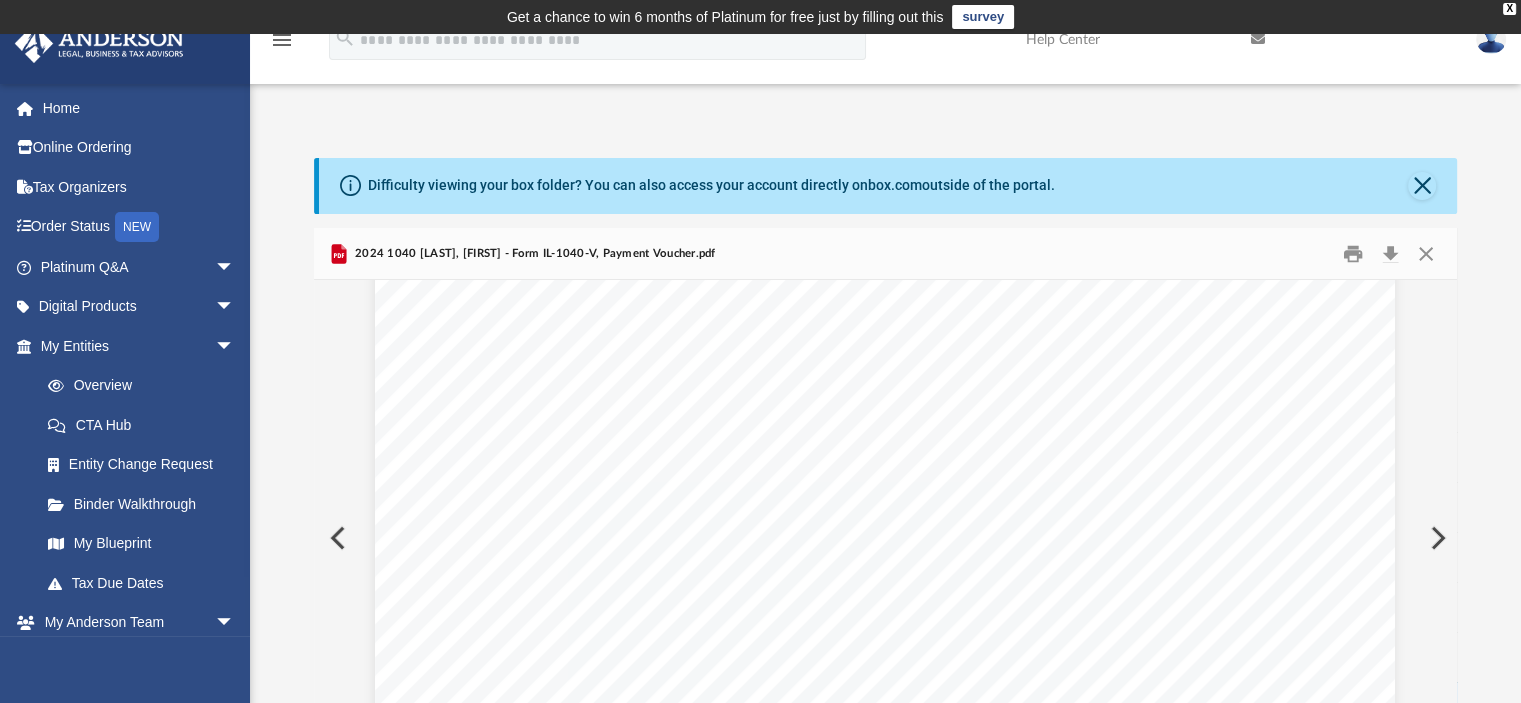 scroll, scrollTop: 0, scrollLeft: 0, axis: both 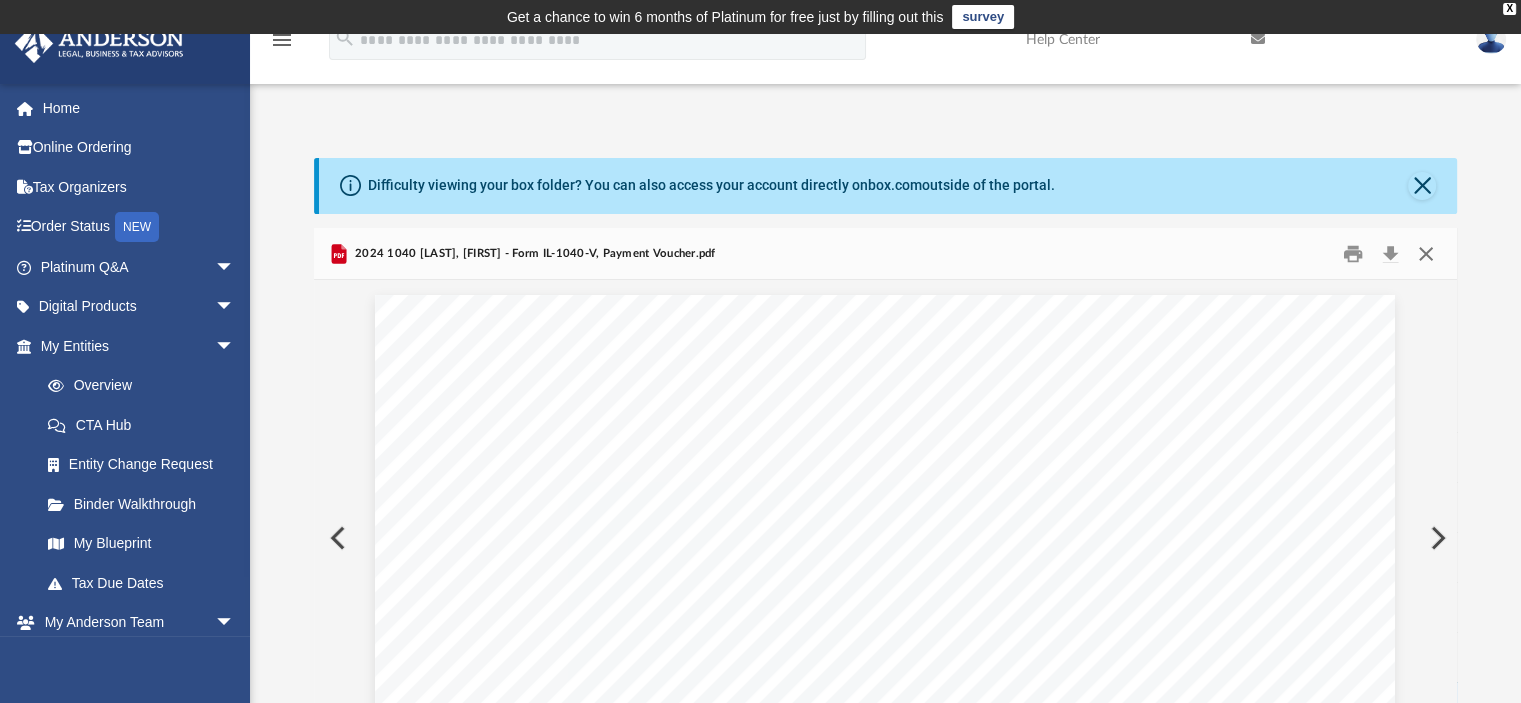 click at bounding box center [1426, 253] 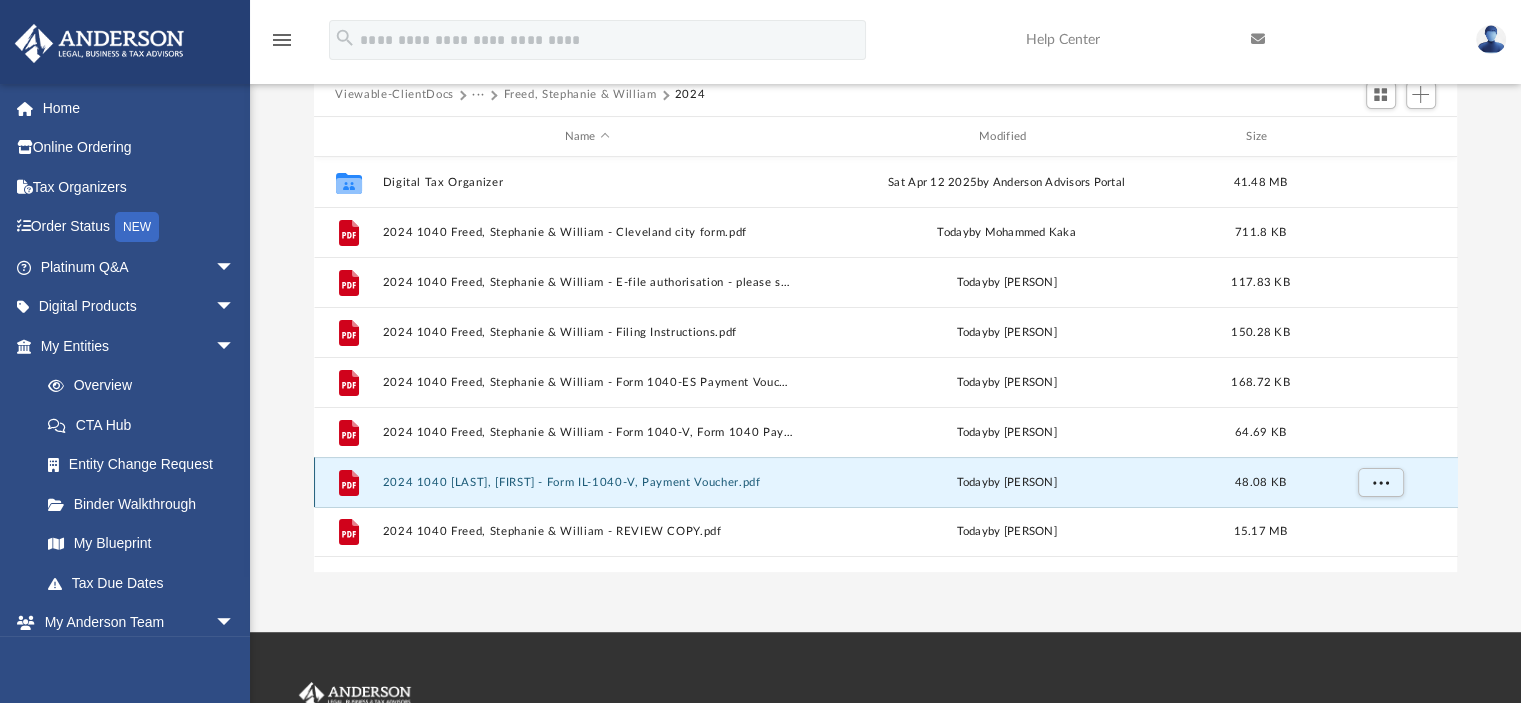 scroll, scrollTop: 228, scrollLeft: 0, axis: vertical 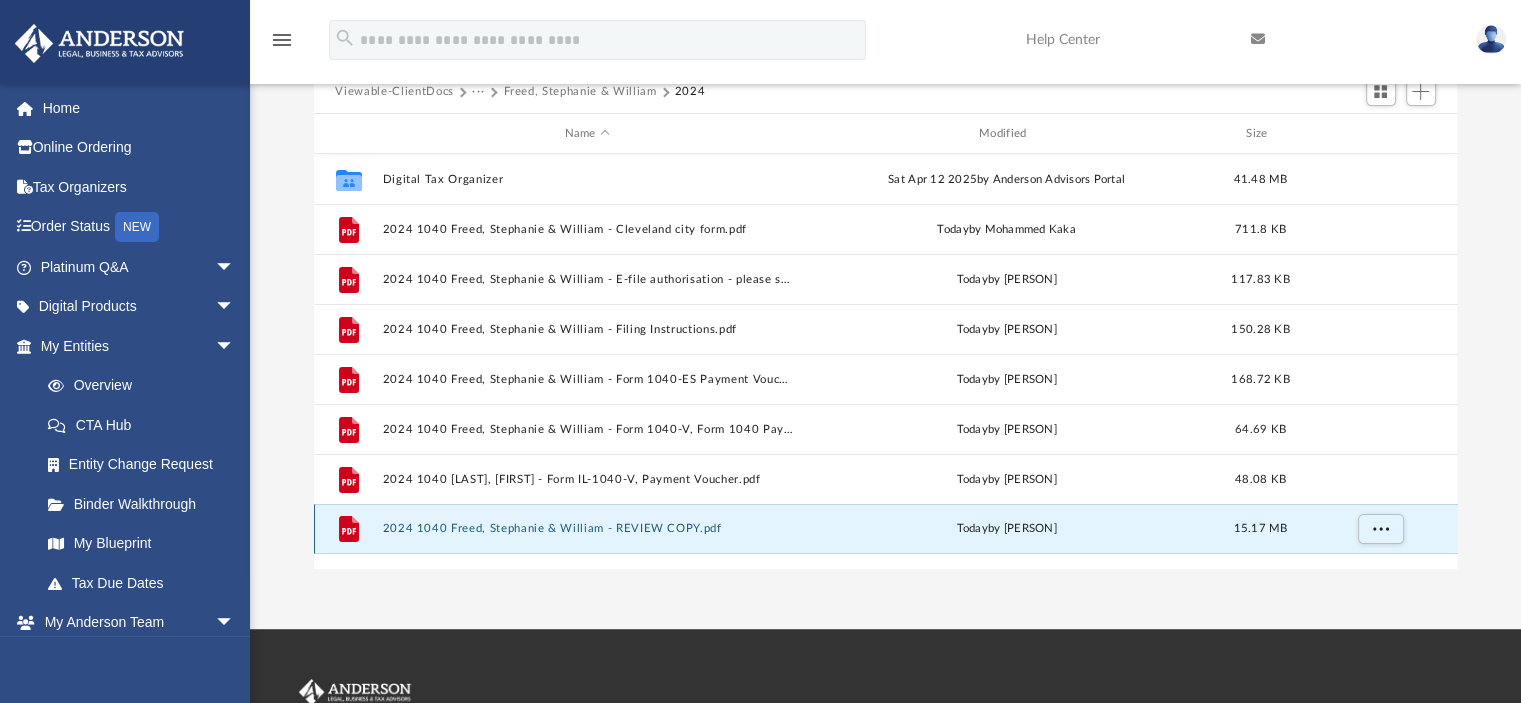 click on "2024 1040 Freed, Stephanie & William - REVIEW COPY.pdf" at bounding box center (587, 529) 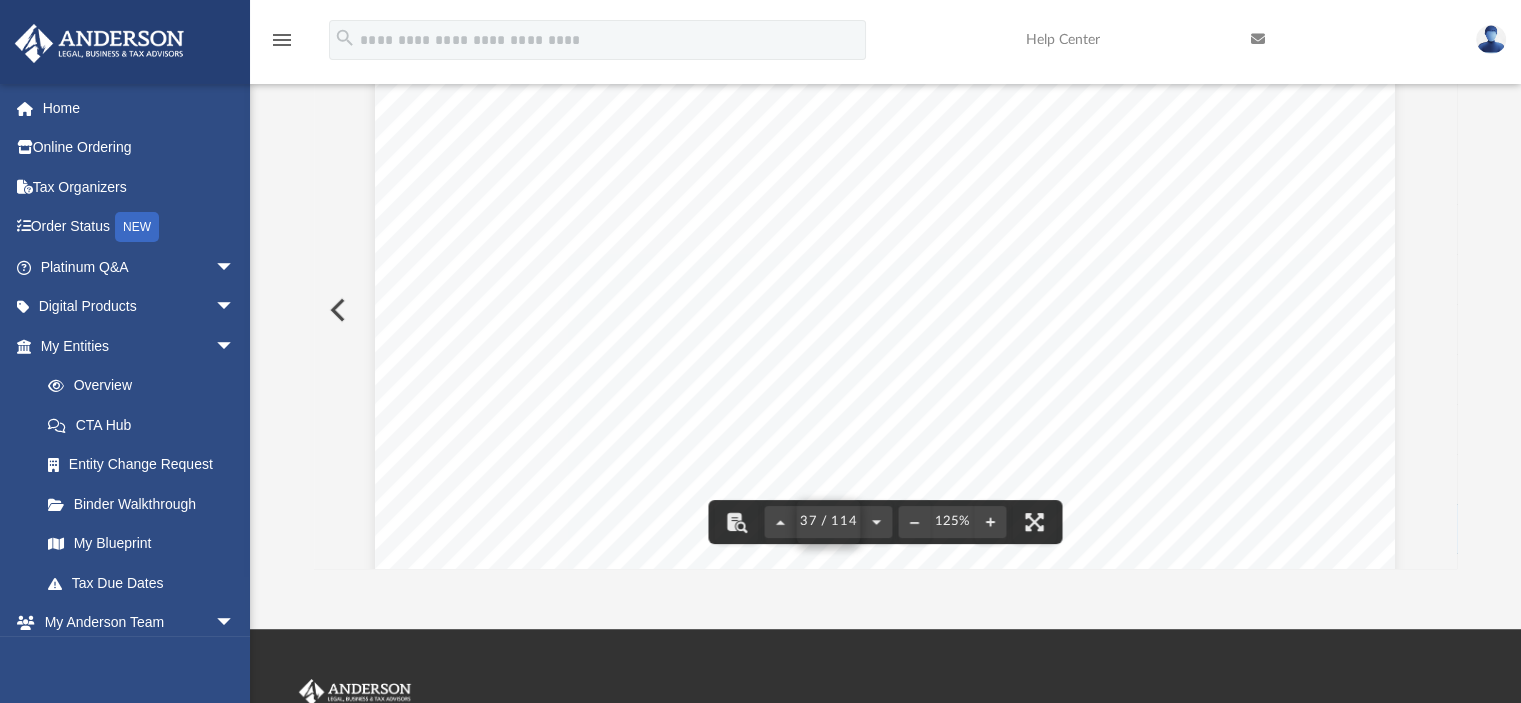 scroll, scrollTop: 49200, scrollLeft: 0, axis: vertical 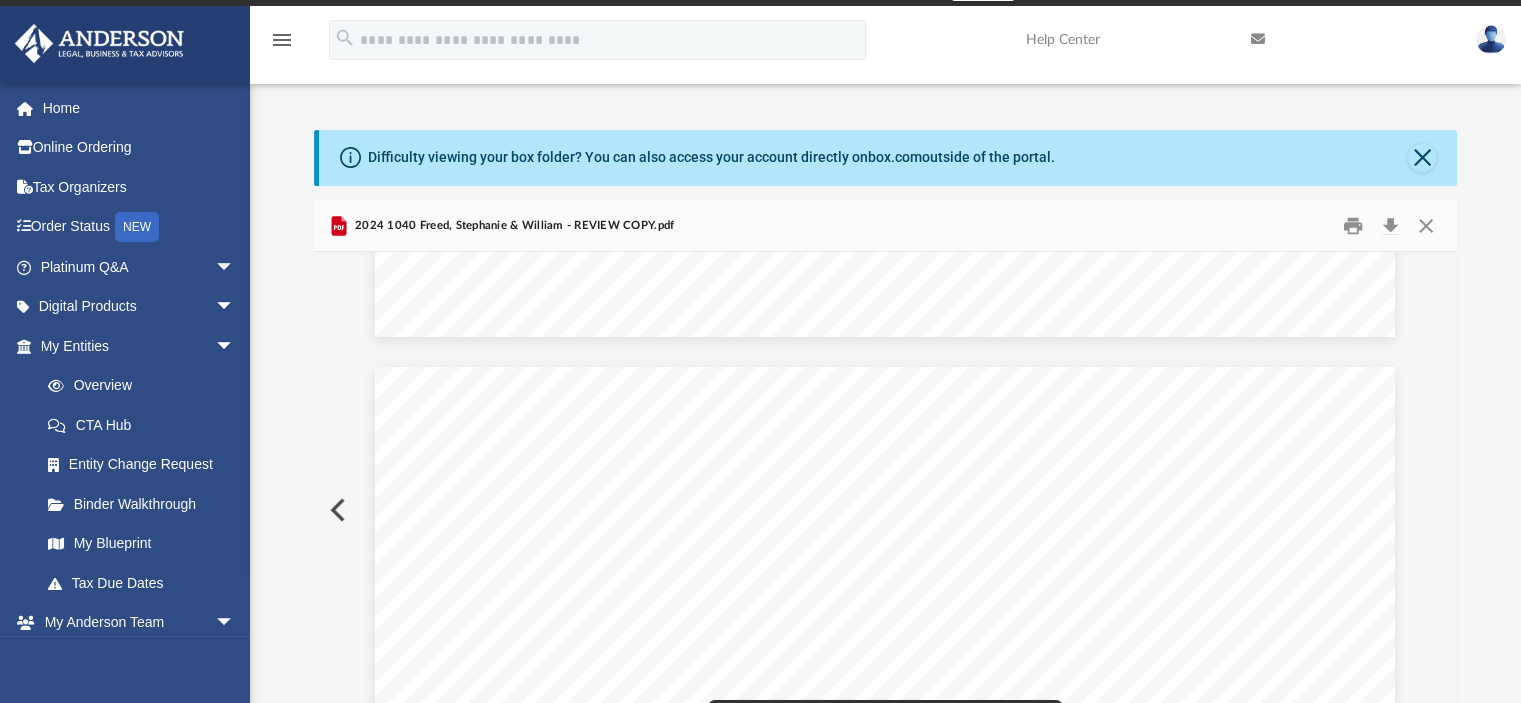 click on "OMB No. 1545-0074 Department of the Treasury Internal Revenue Service   Attachment Sequence No. (as shown on Form 1040, 1040-SR, 1040-SS, or 1040-NR) 424501 10-23-24 Name of person with self-employment income Attach to Form 1040, 1040-SR, 1040-SS, or 1040-NR. Go to www.irs.gov/ScheduleSE for instructions and the latest information. self-employment Note:   church employee income, A   and other 1 2 3 4 5 6 7 8 9 10 11 12 13 a b a b c Note: a b a b c d smaller Self-employment tax. Form 1040-SS, Part I, line 3 line 15 For Paperwork Reduction Act Notice, see your tax return instructions.   Schedule SE (Form 1040) 2024 Social security number of person with   income If your only income subject to self-employment tax is   see instructions for how to report your income and the definition of church employee income. If you are a minister, member of a religious order, or Christian Science practitioner   you filed Form 4361, but you had $400 or more of of a religious order Combine lines 1a, 1b, and 2 Enter your 168,600 17" at bounding box center (885, 1027) 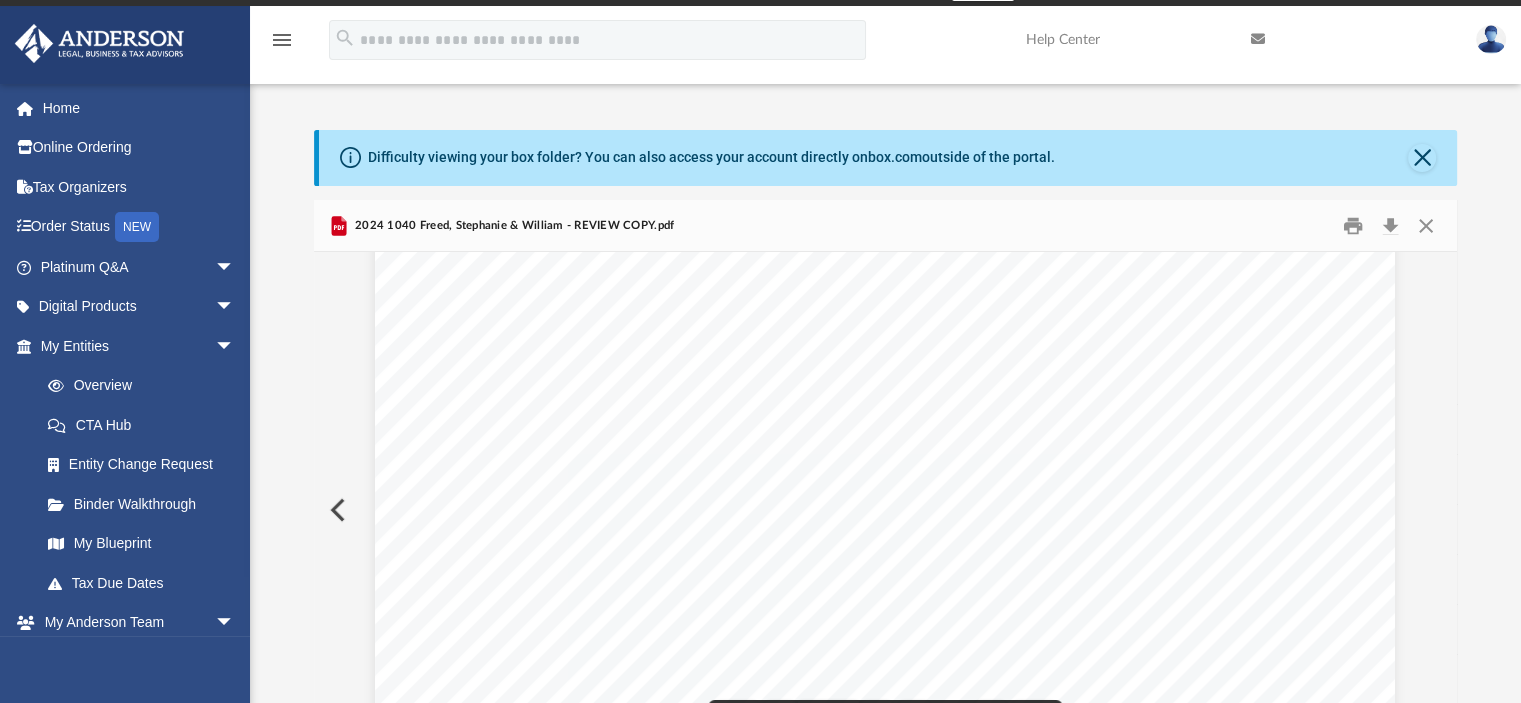 scroll, scrollTop: 72200, scrollLeft: 0, axis: vertical 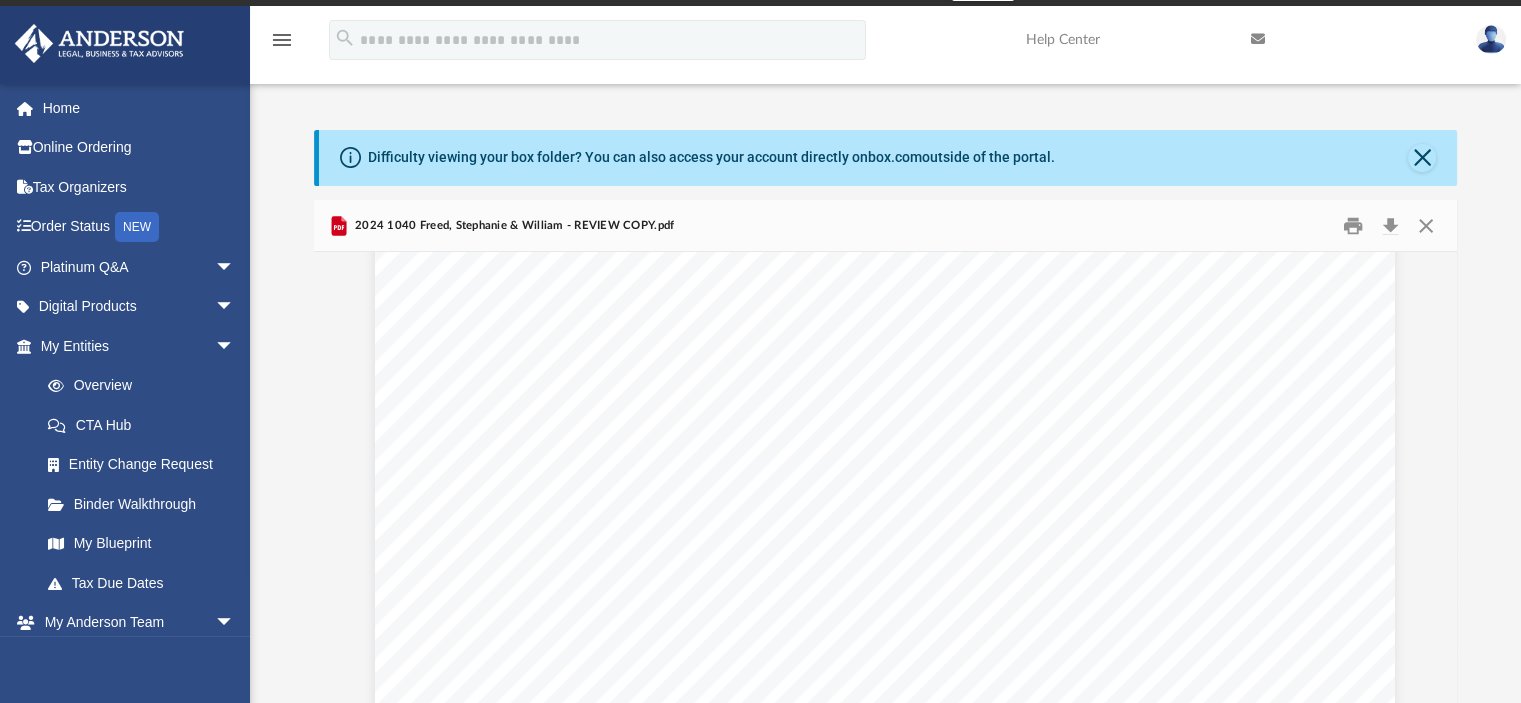 click on "410639 04-01-24 Tax Year 2023 Tax Year 2024 Increase (Decrease) Description Property Name: Schedule E - Two-Year Comparison Worksheet   2024 INCOME }}}}}} RENTS   RECEIVED EXPENSES }}}}}}}} AUTO   AND   TRAVEL CLEANING   AND   MAINTENANCE INSURANCE LEGAL   AND   OTHER   PROFESSIONAL   FEES MANAGEMENT   FEES OTHER   INTEREST REPAIRS SUPPLIES TAXES UTILITIES OTHER SUBTOTAL DEPRECIATION   EXPENSE   OR   DEPLETION TOTAL   EXPENSES INCOME   OR   (LOSS) DEDUCTIBLE   RENTAL   LOSS   * *   INCLUDES   PASSIVE   ACTIVITY   LOSS 4,066. 118. 0. 1,999. 3,204. 16,805. 6. 14,153. 5,896. 1,212. 14,065. 760. 58,218. 2,191. 60,409. -56,343. -56,343. 20,039. 271. 200. 2,778. 950. 0. 0. 14,052. 1,738. 1,102. 4,370. 5,873. 31,334. 11,026. 42,360. -22,321. -22,321. 15,973. 153. 200. 779. -2,254. -16,805. -6. -101. -4,158. -110. -9,695. 5,113. -26,884. 8,835. -18,049. 34,022. 34,022. 2874   STATE   ROUTE   4   -   2874   STATE   ROUTE   4,   BELLEVUE,   OH   44811 44 19450808   149078   54440   2024.04010   FREED,   WILLIAM" at bounding box center (885, 277) 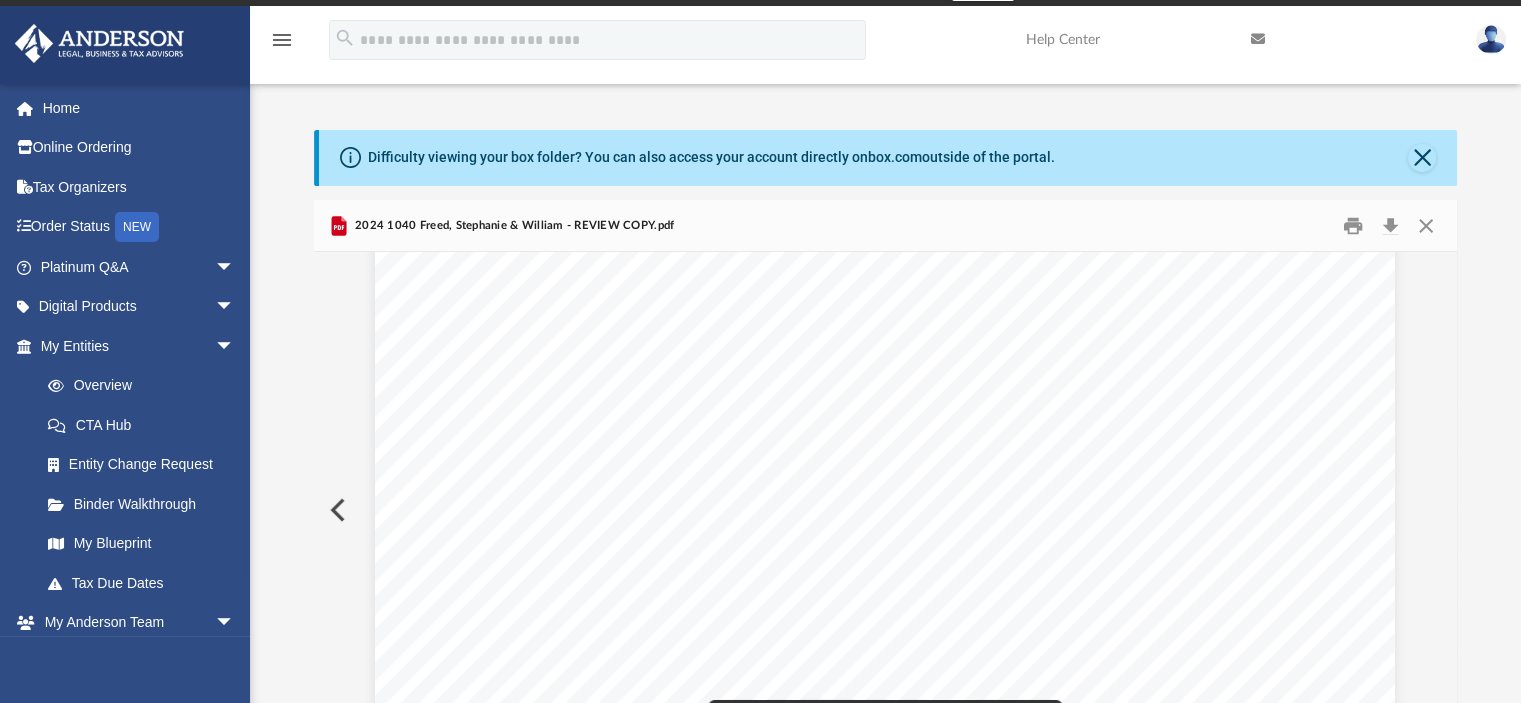 scroll, scrollTop: 72900, scrollLeft: 0, axis: vertical 